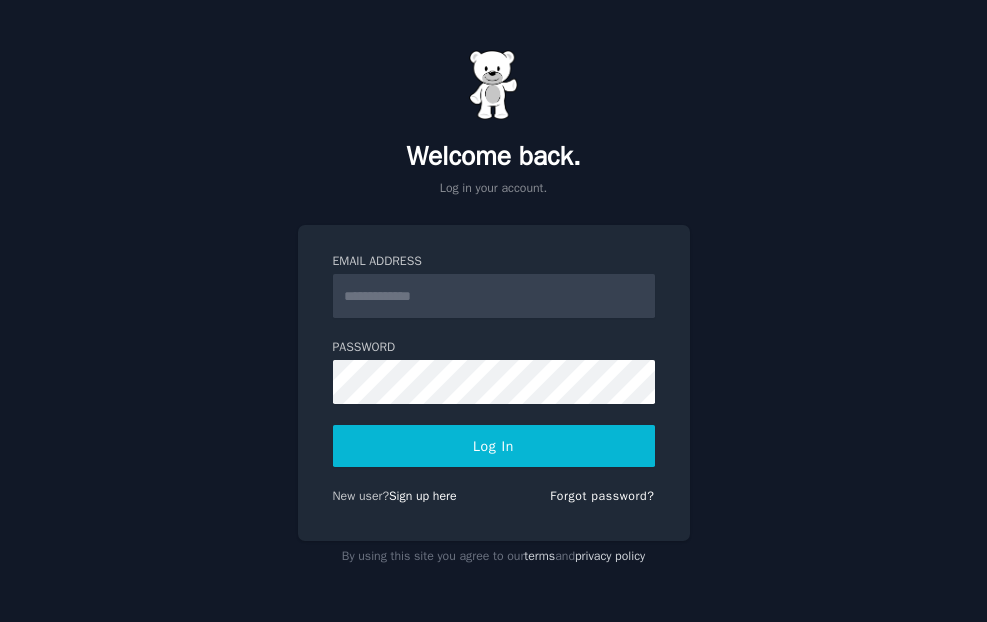 scroll, scrollTop: 0, scrollLeft: 0, axis: both 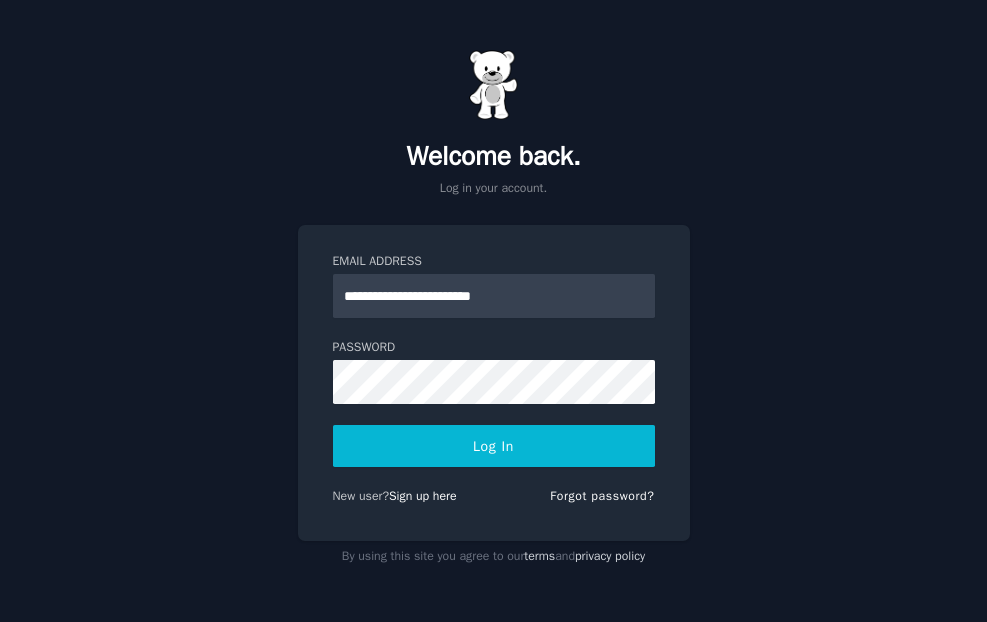 click on "Log In" at bounding box center (494, 446) 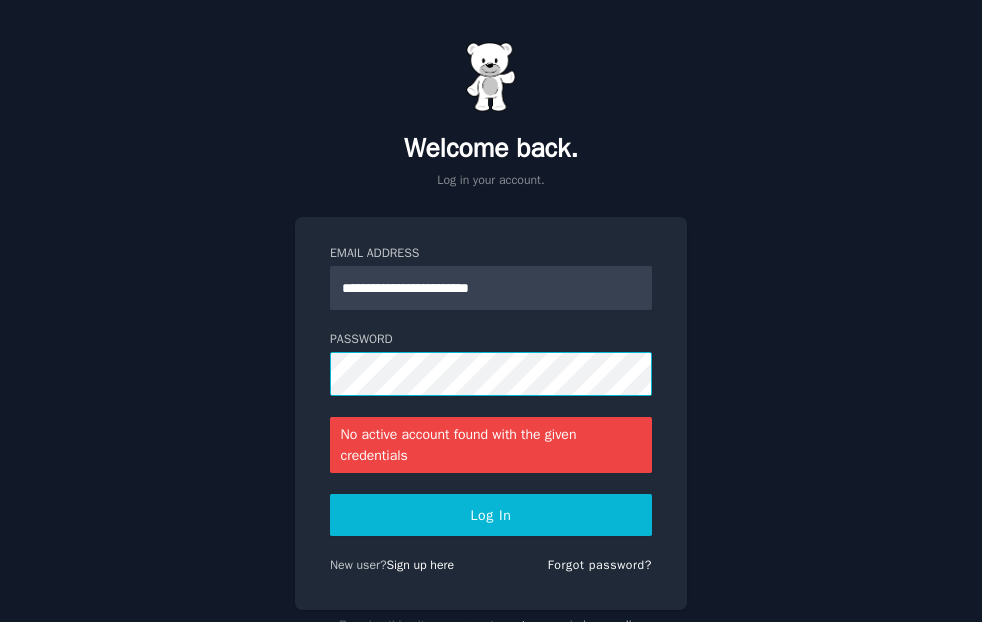 click on "**********" at bounding box center [491, 413] 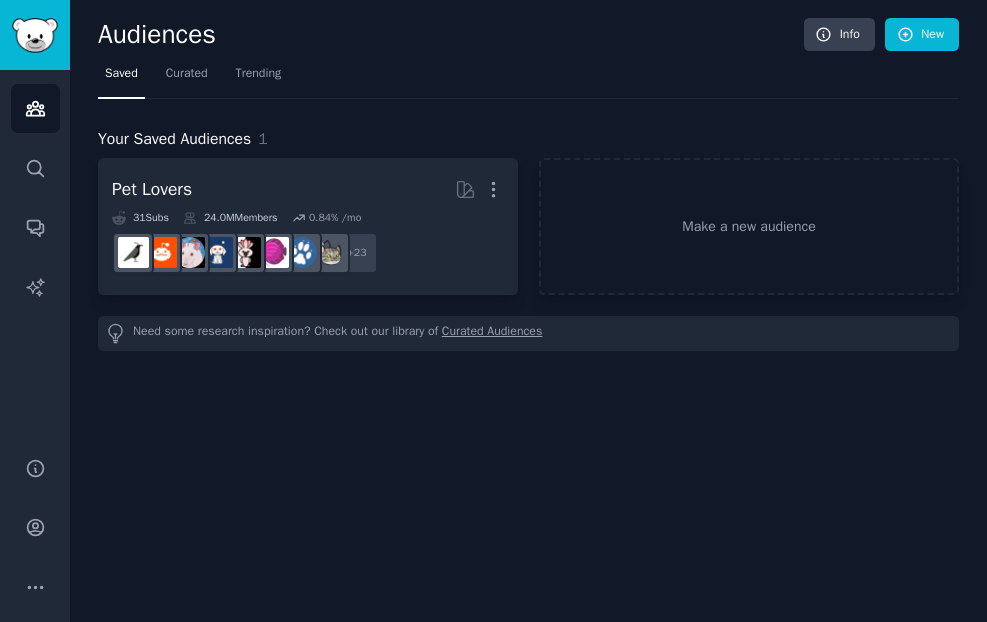 scroll, scrollTop: 0, scrollLeft: 0, axis: both 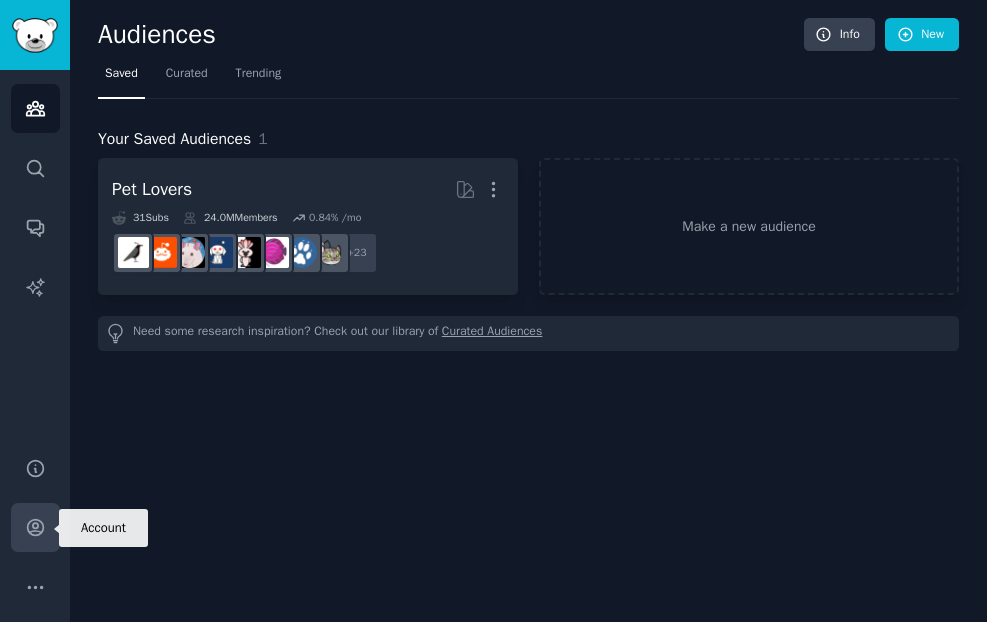 click 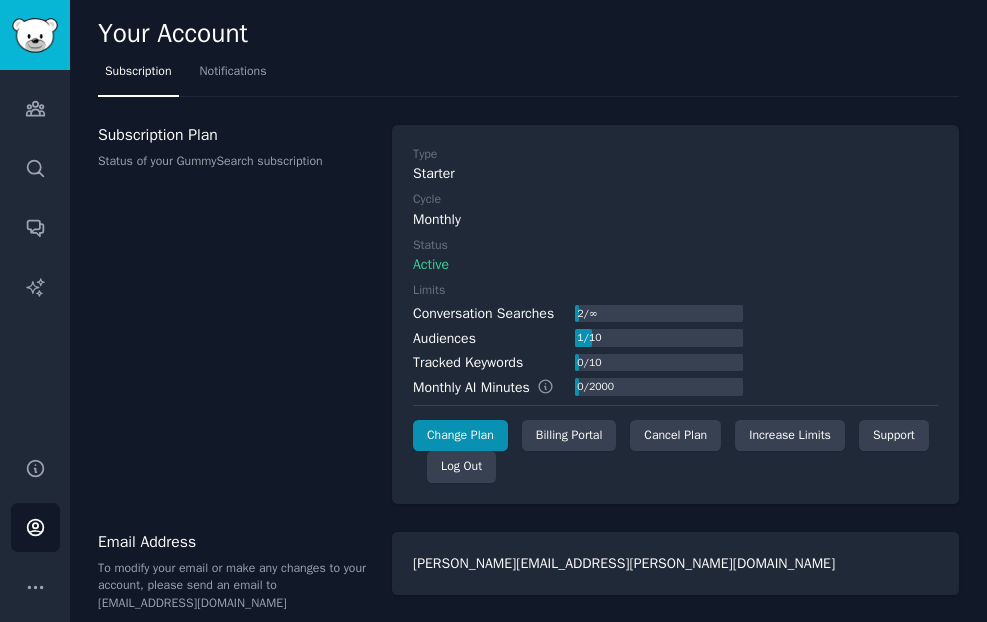 click on "Subscription Plan Status of your GummySearch subscription" at bounding box center (234, 314) 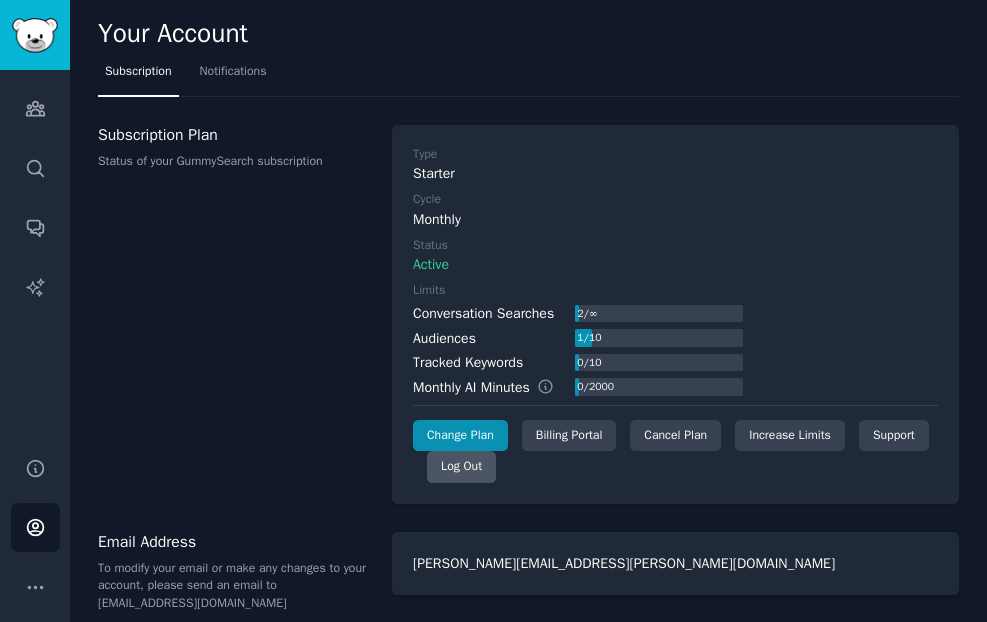 click on "Log Out" at bounding box center [461, 467] 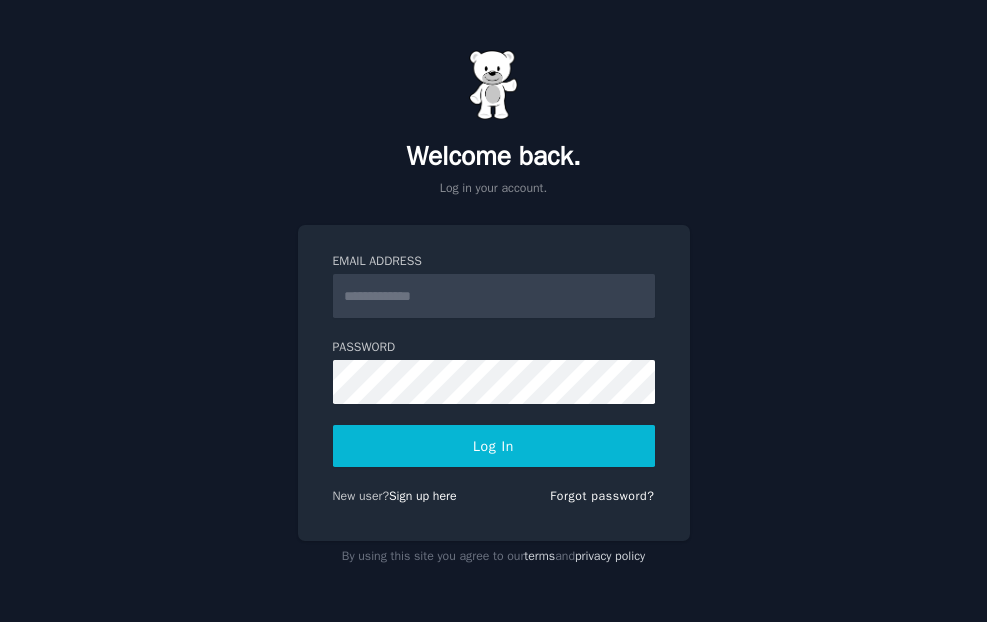 scroll, scrollTop: 0, scrollLeft: 0, axis: both 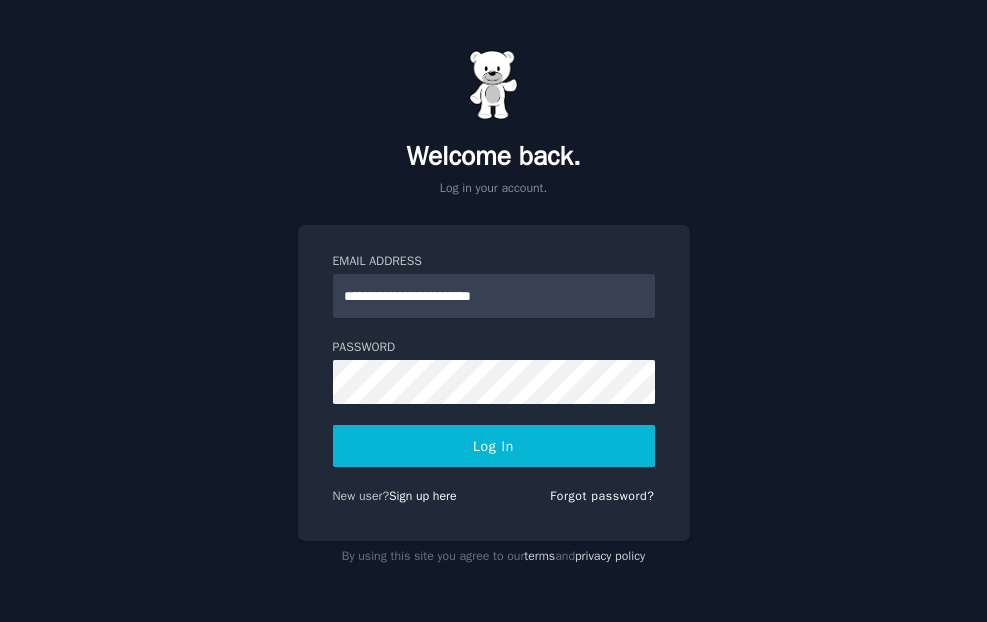 click on "Log In" at bounding box center [494, 446] 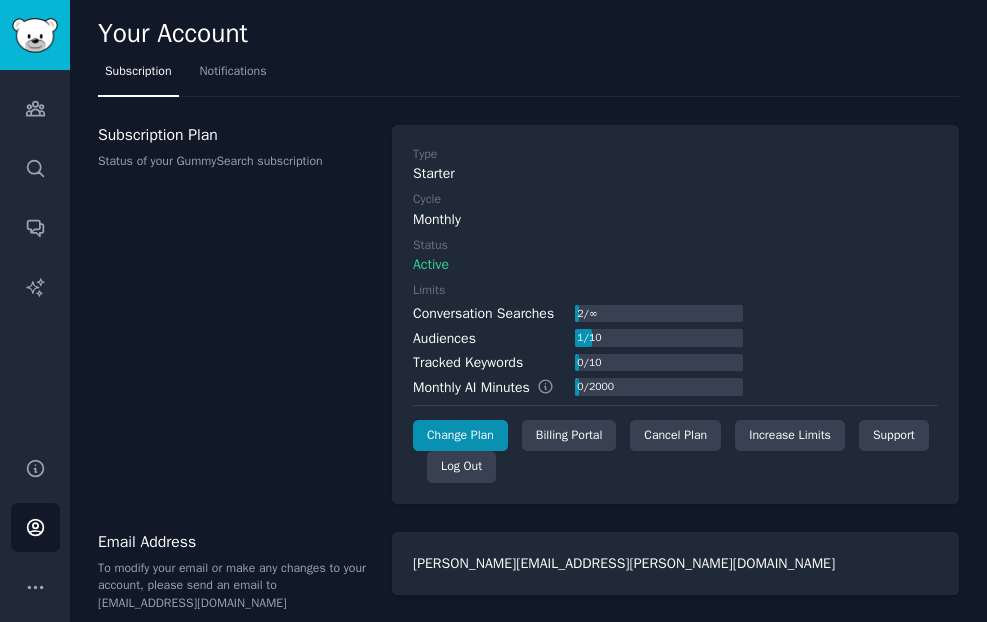 scroll, scrollTop: 0, scrollLeft: 0, axis: both 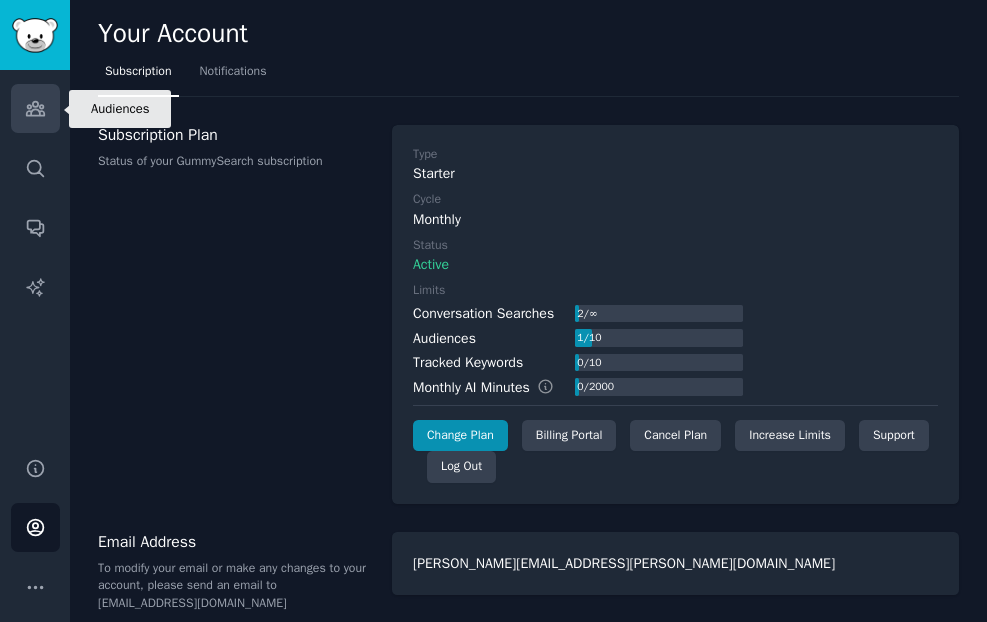 click 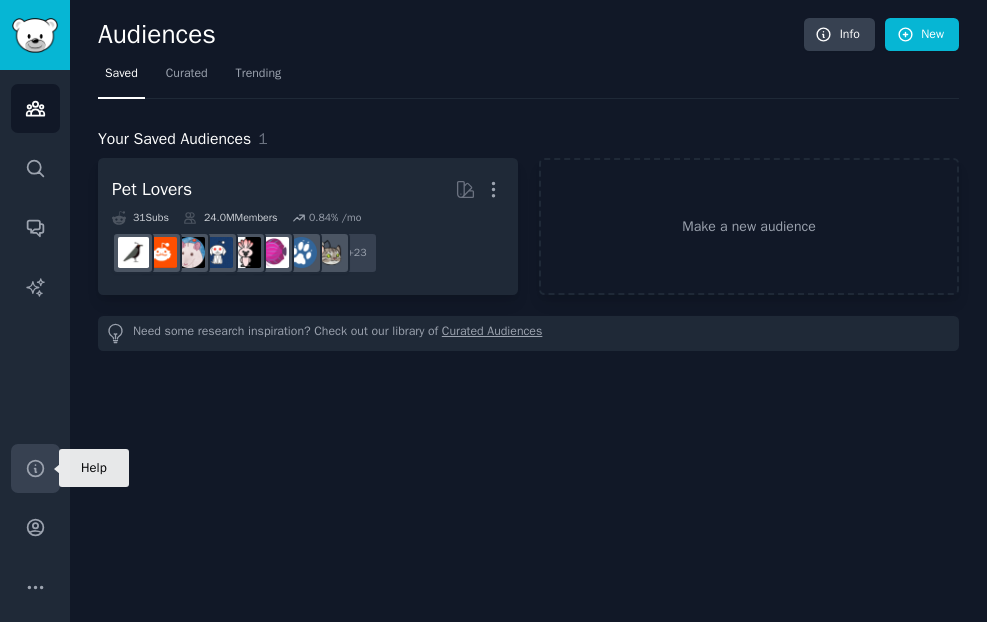 click 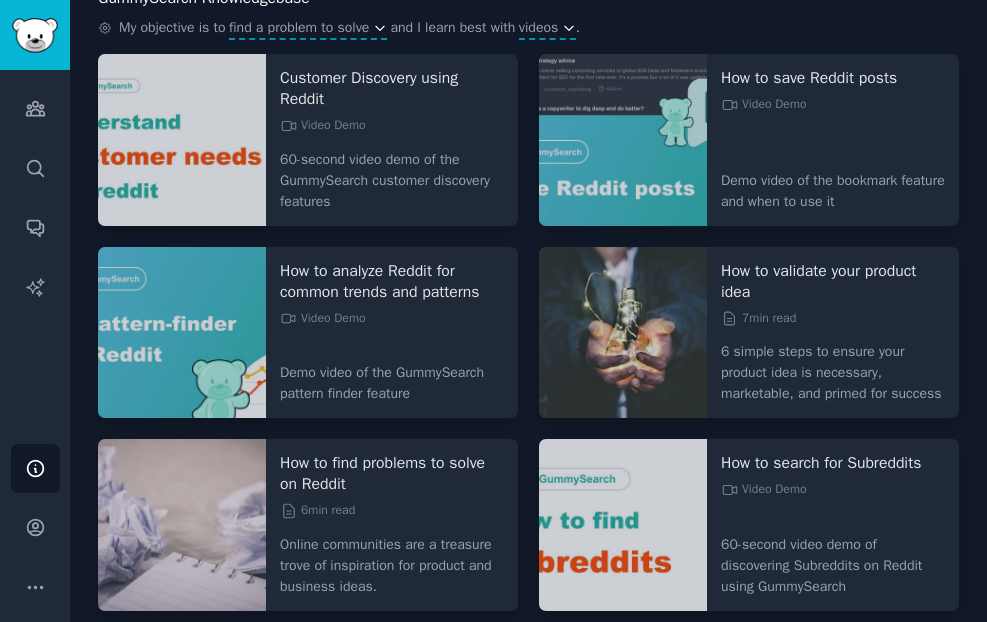 scroll, scrollTop: 314, scrollLeft: 0, axis: vertical 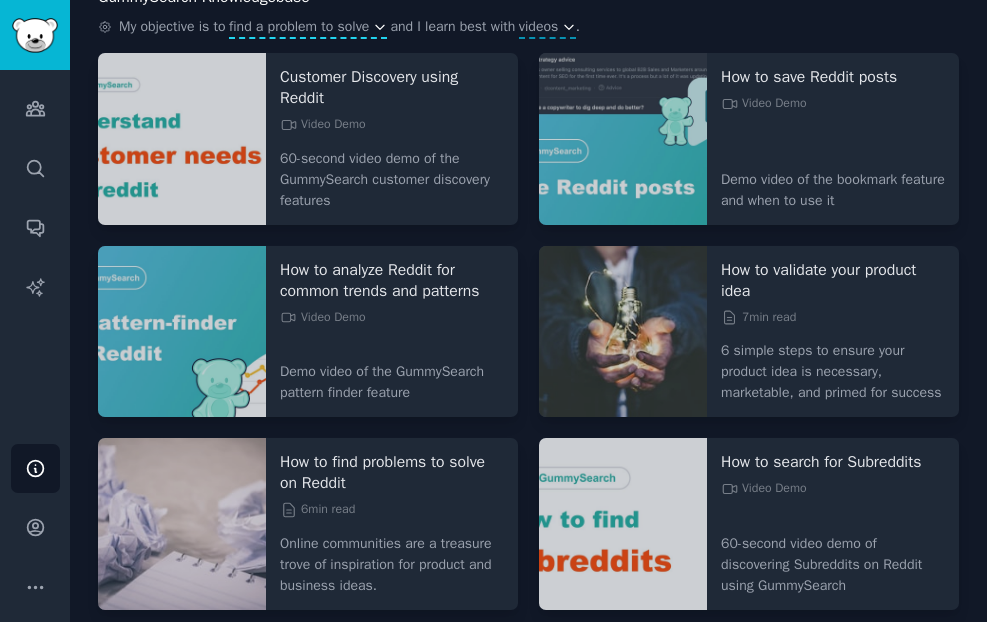 click on "find a problem to solve" at bounding box center [299, 26] 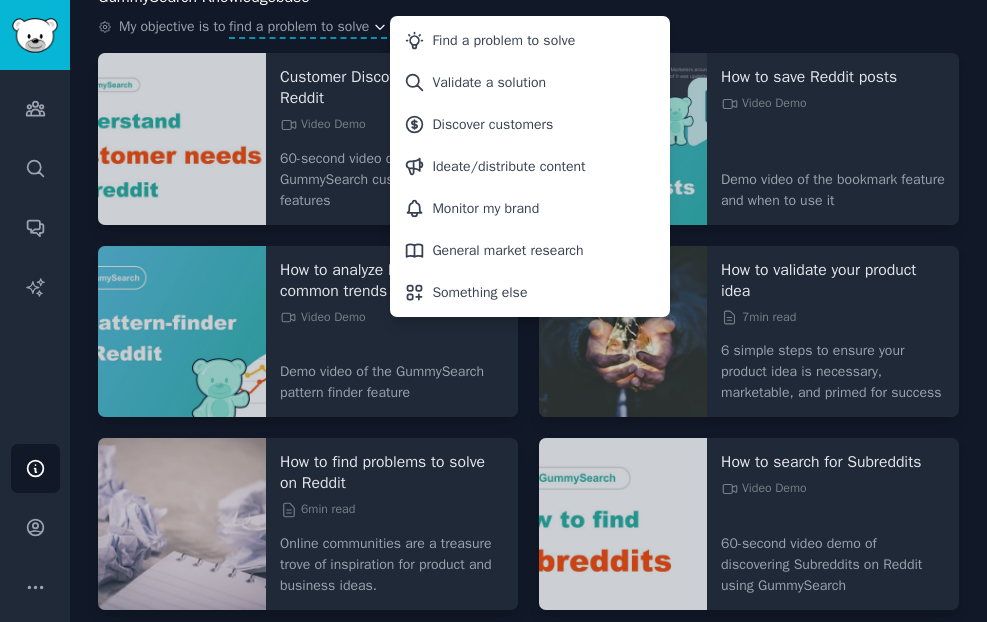 click on "My objective is to find a problem to solve Find a problem to solve Validate a solution Discover customers Ideate/distribute content Monitor my brand General market research Something else and I learn best with videos ." at bounding box center (528, 27) 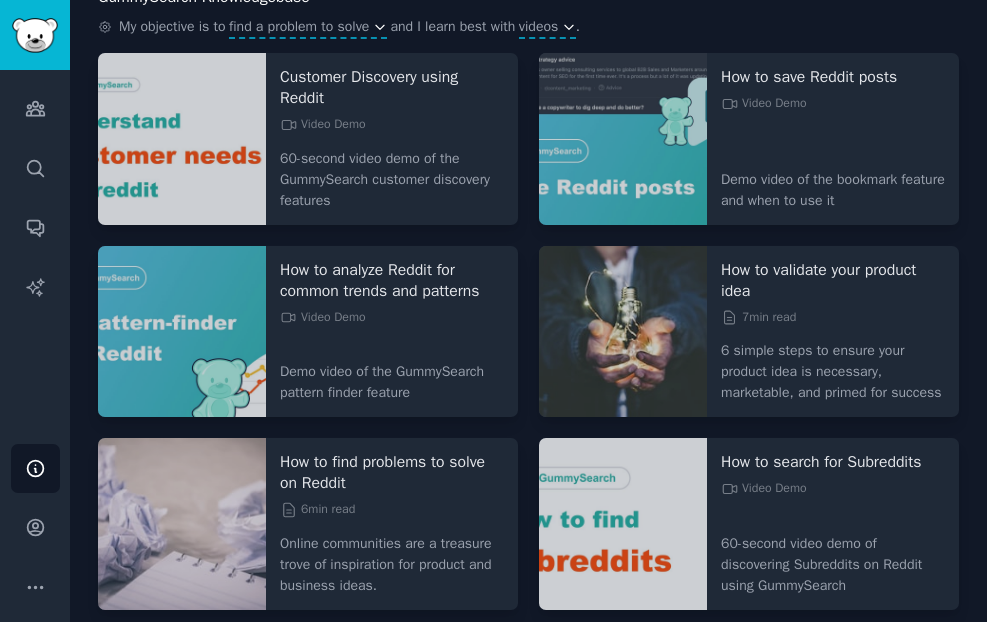 click at bounding box center [182, 139] 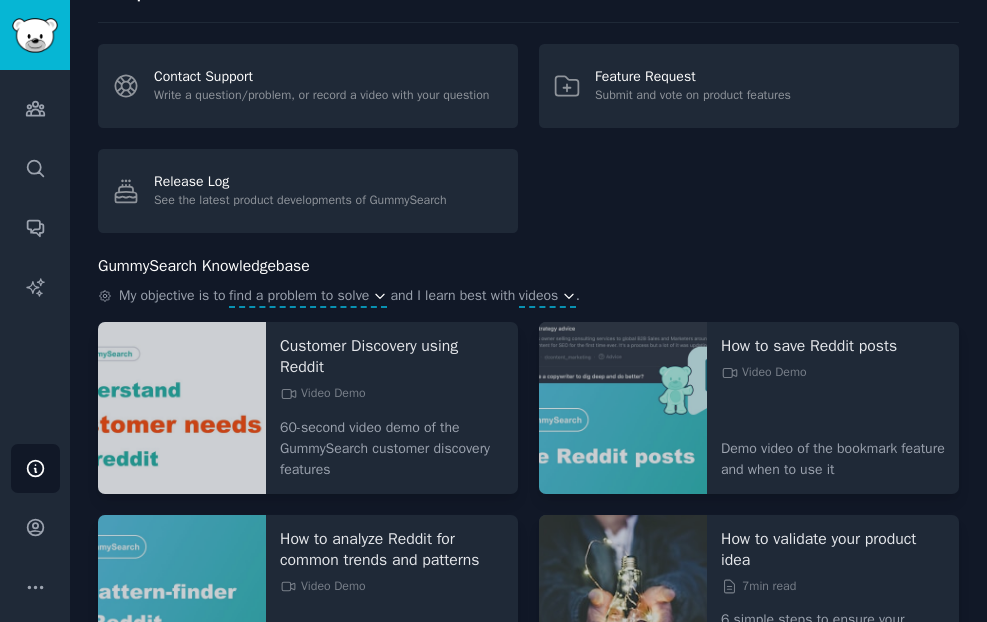 scroll, scrollTop: 0, scrollLeft: 0, axis: both 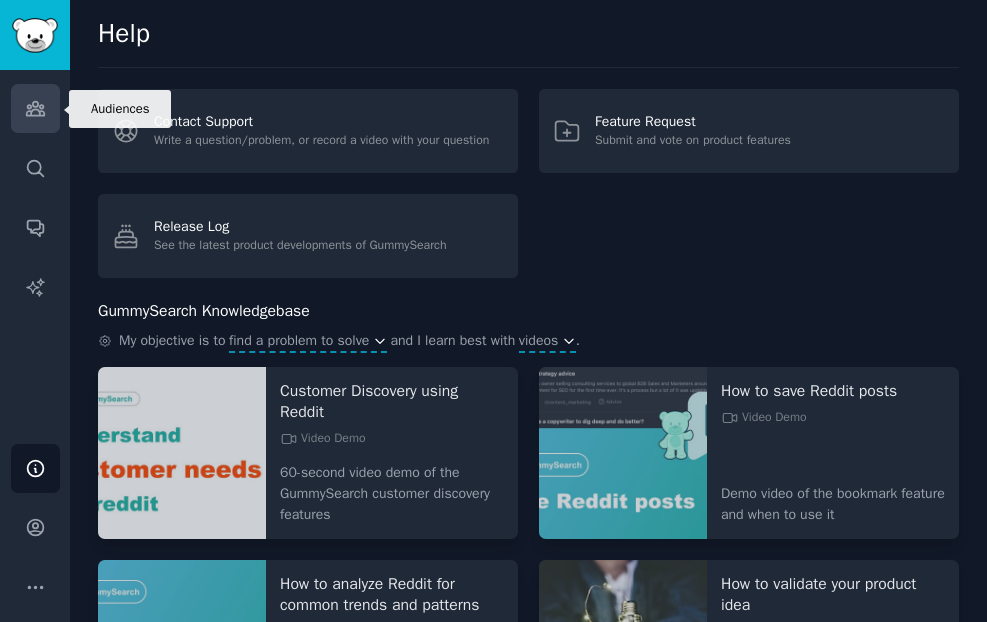 click 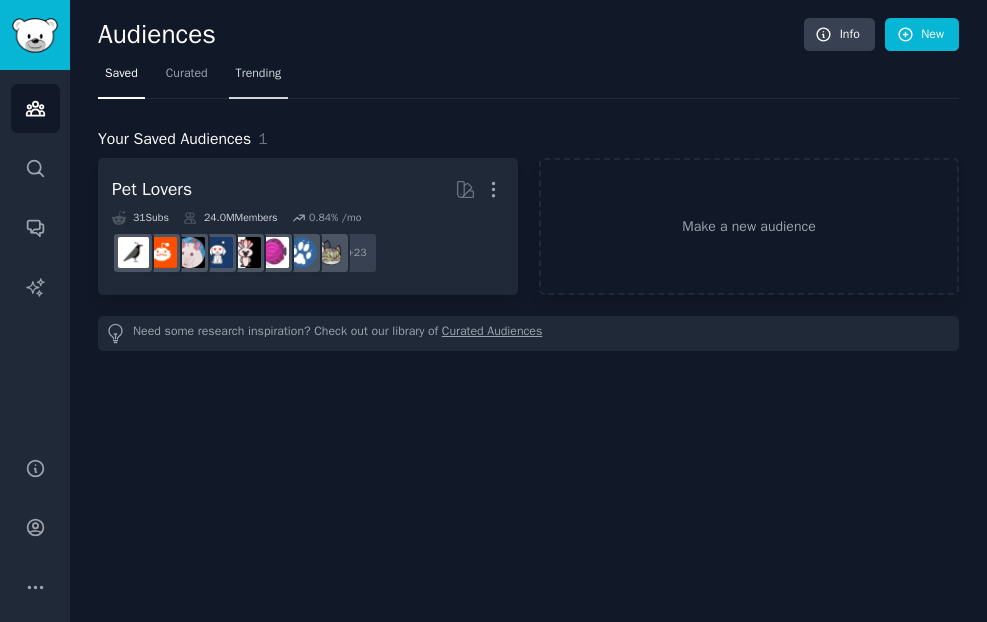 click on "Trending" at bounding box center (259, 74) 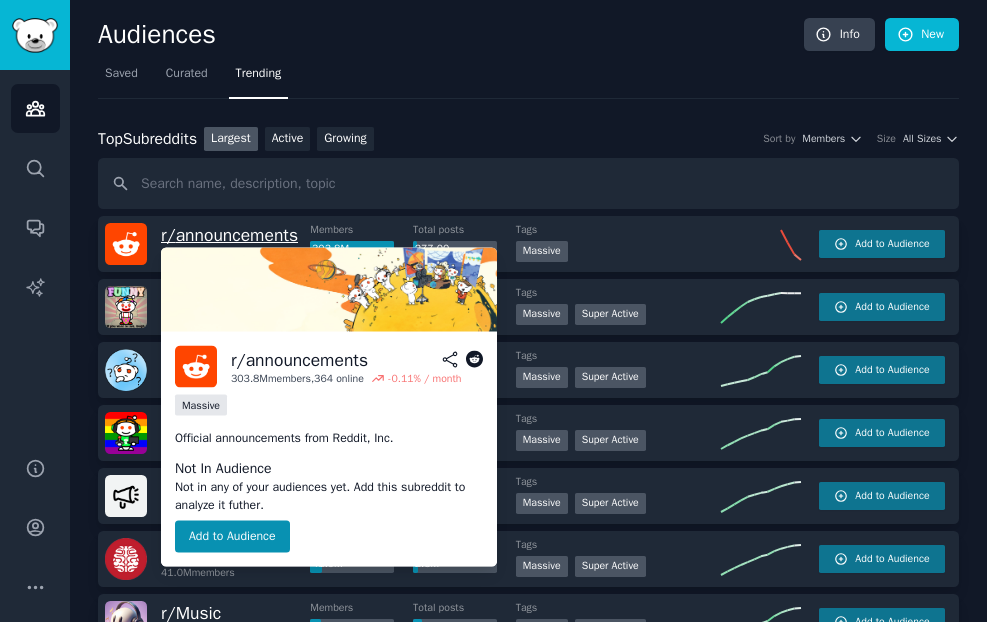 click on "r/ announcements" at bounding box center (229, 235) 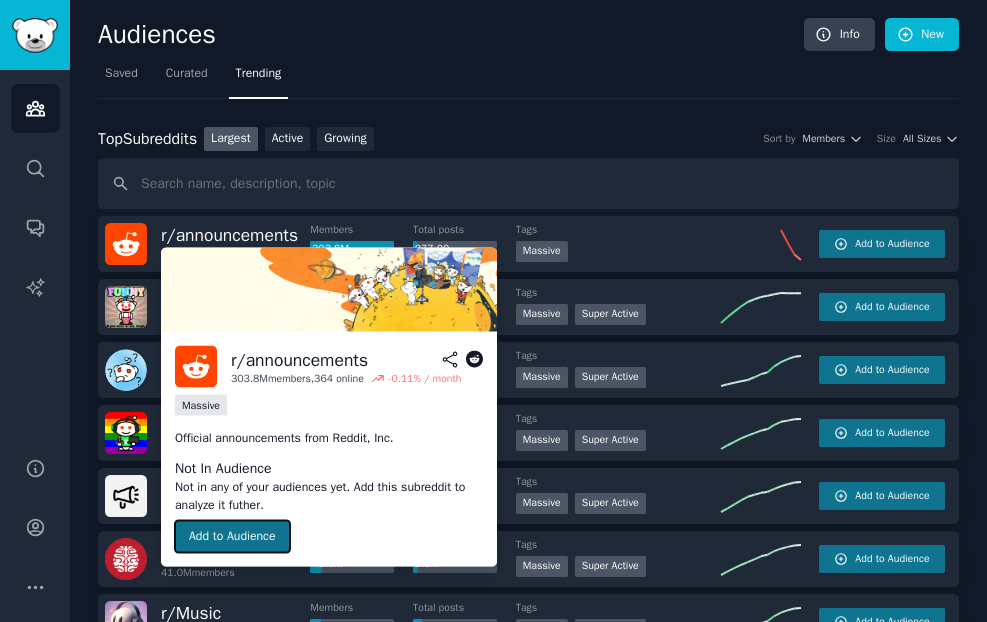 click on "Add to Audience" at bounding box center (232, 537) 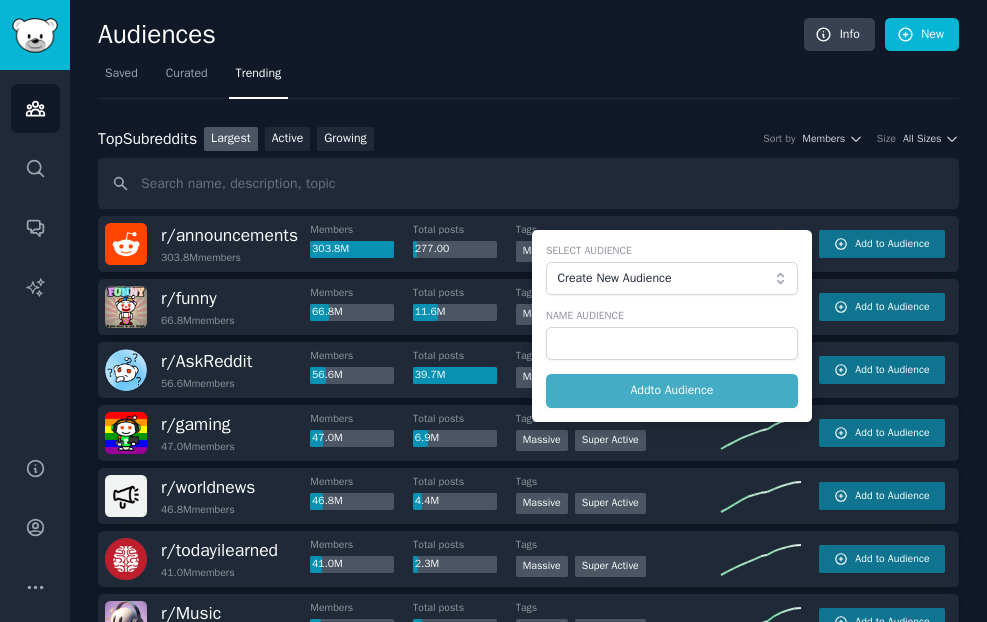 click on "Top   Subreddits Top Subreddits Largest Active Growing Sort by Members Size All Sizes r/ announcements 303.8M  members Members 303.8M Total posts 277.00 Tags Massive Add to Audience Select Audience Create New Audience Name Audience Add  to Audience r/ funny 66.8M  members Members 66.8M Total posts 11.6M Tags Massive Super Active Add to Audience r/ AskReddit 56.6M  members Members 56.6M Total posts 39.7M Tags Massive Super Active Add to Audience r/ gaming 47.0M  members Members 47.0M Total posts 6.9M Tags Massive Super Active Add to Audience r/ worldnews 46.8M  members Members 46.8M Total posts 4.4M Tags Massive Super Active Add to Audience r/ todayilearned 41.0M  members Members 41.0M Total posts 2.3M Tags Massive Super Active Add to Audience r/ Music 38.1M  members Members 38.1M Total posts 4.3M Tags Massive Super Active Add to Audience r/ aww 37.6M  members Members 37.6M Total posts 6.7M Tags Massive Super Active Add to Audience r/ movies 36.7M  members Members 36.7M Total posts 2.8M Tags Massive r/ memes" at bounding box center (528, 1783) 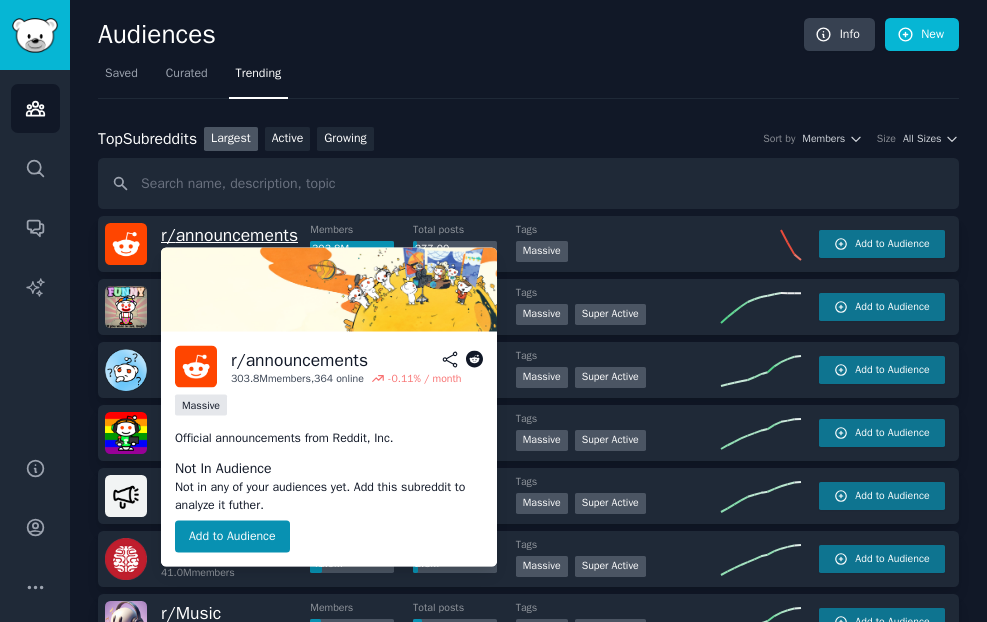 click on "r/ announcements" at bounding box center [229, 235] 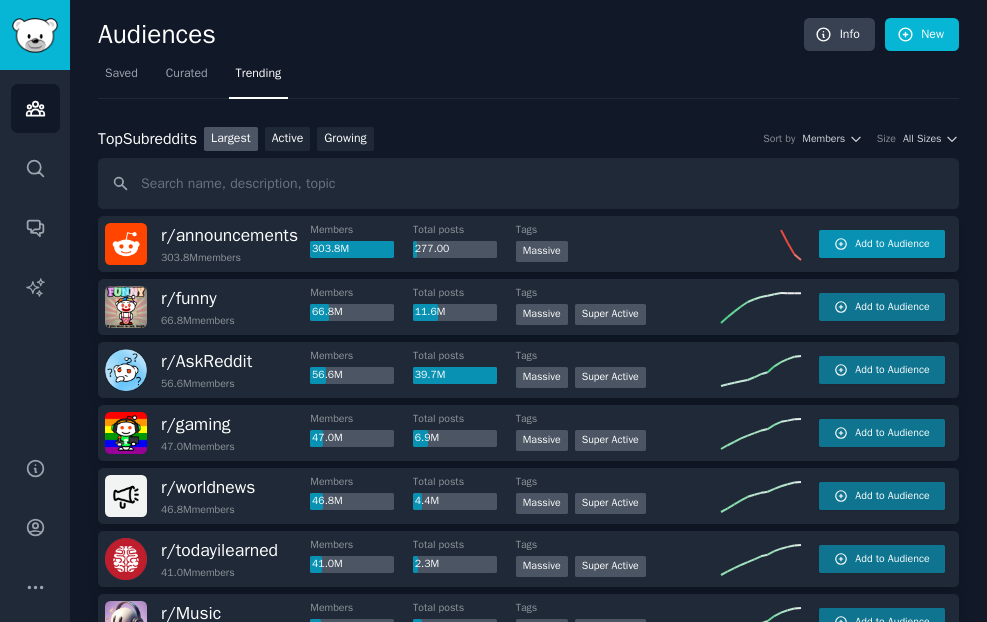 click on "Add to Audience" at bounding box center [882, 244] 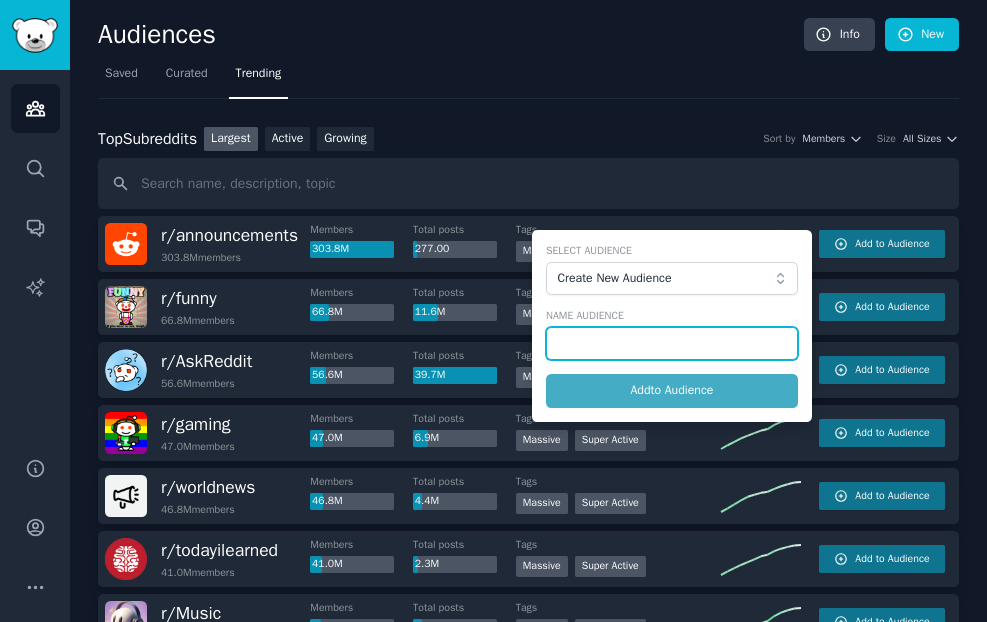 click at bounding box center (672, 344) 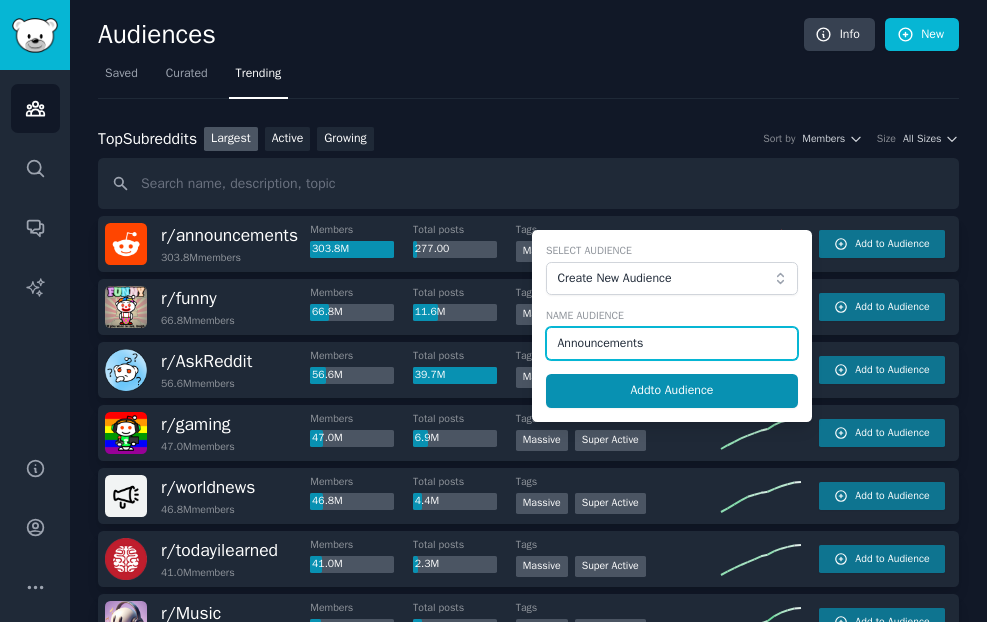 click on "Announcements" at bounding box center [672, 344] 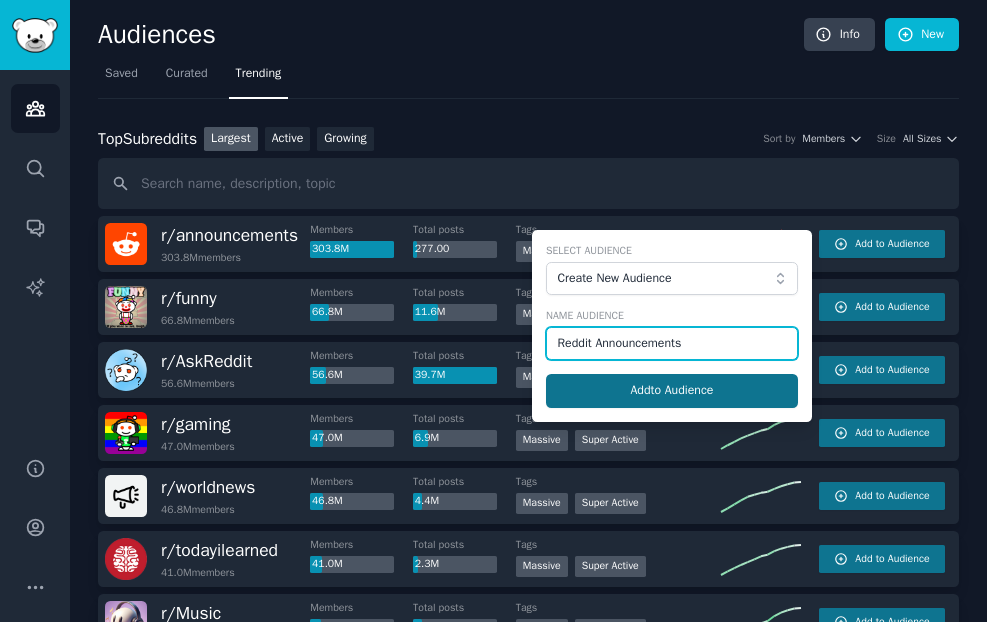 type on "Reddit Announcements" 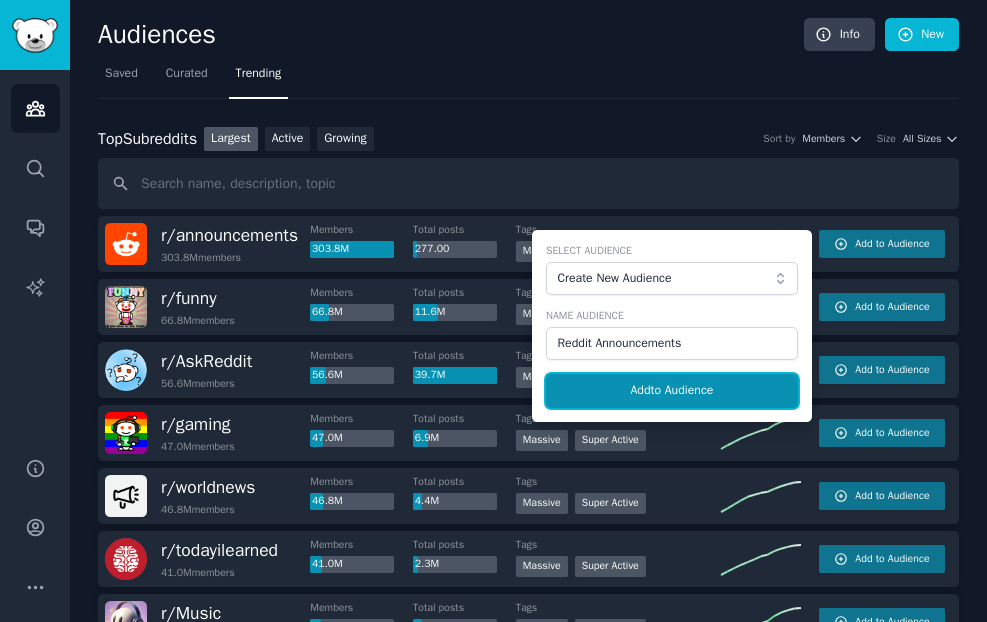click on "Add  to Audience" 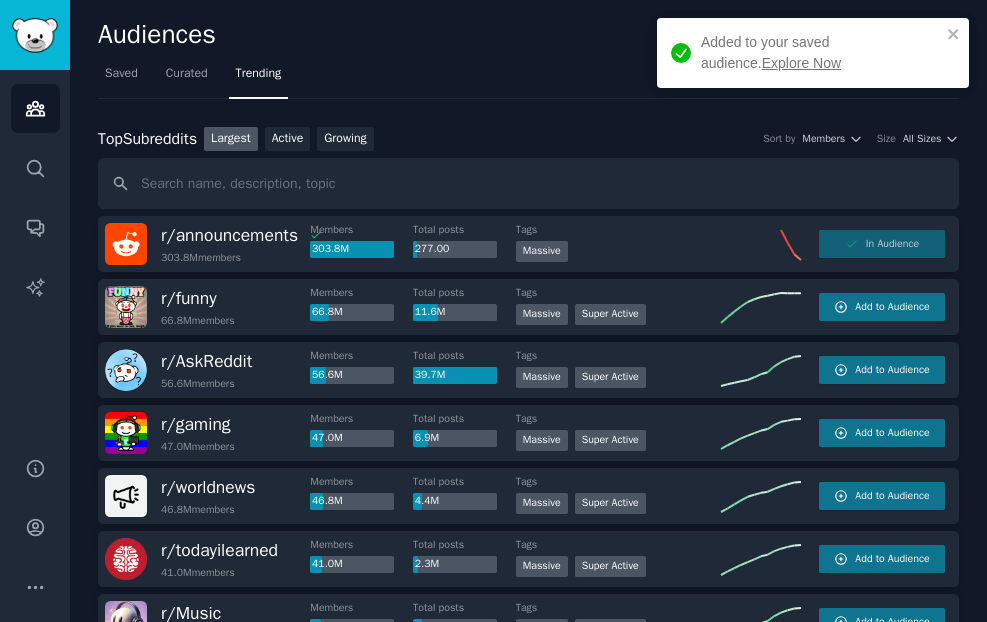 click on "Explore Now" at bounding box center [801, 63] 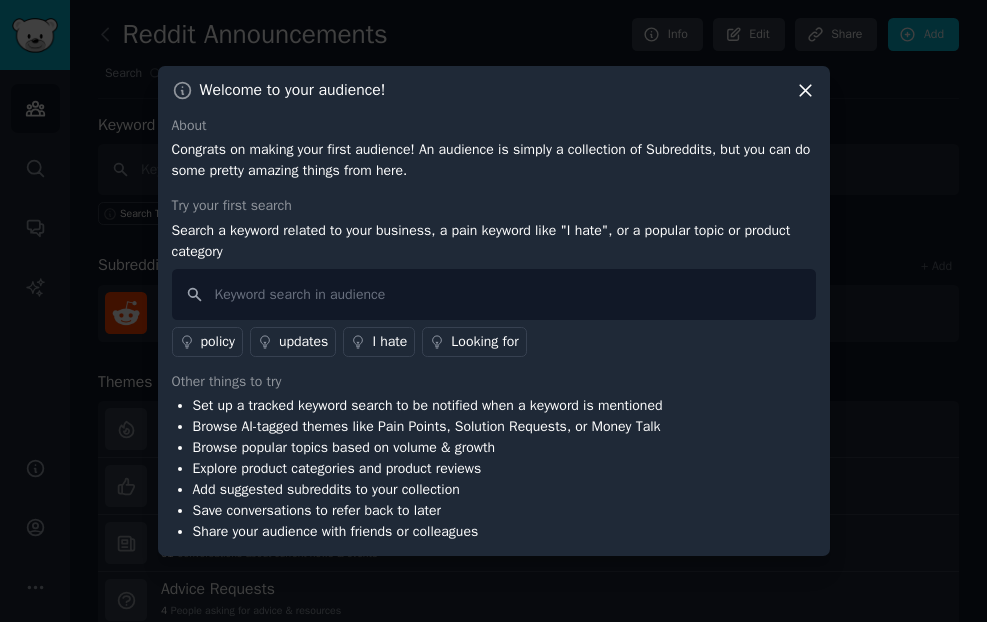click 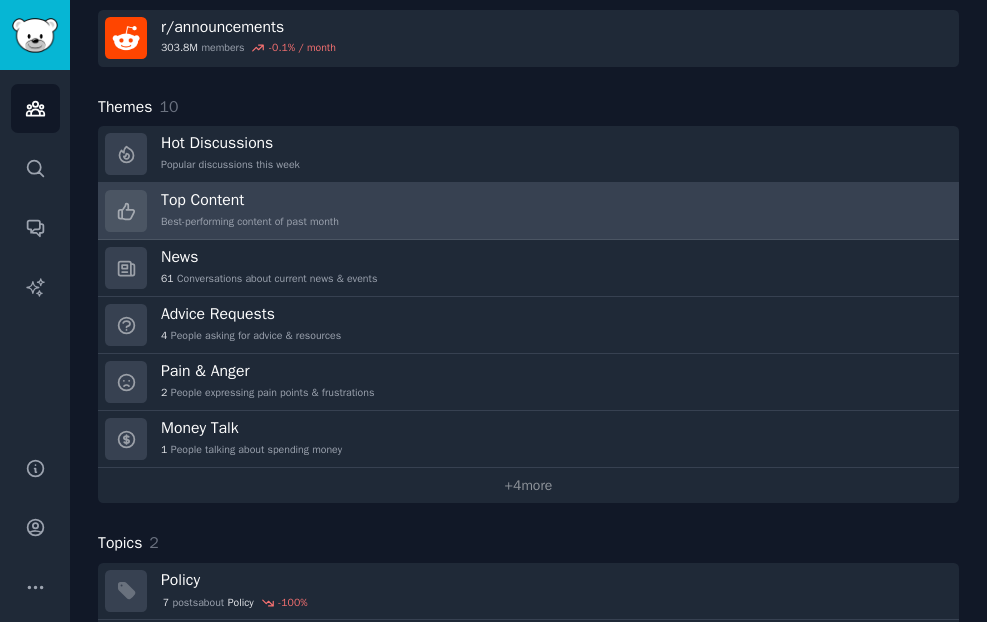 scroll, scrollTop: 274, scrollLeft: 0, axis: vertical 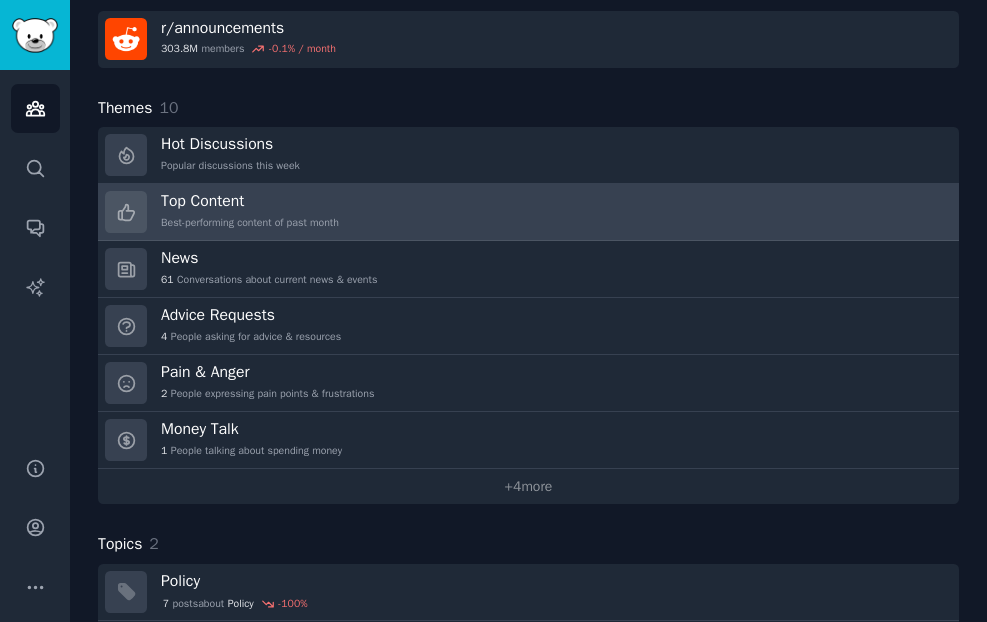 click on "Top Content Best-performing content of past month" at bounding box center [250, 212] 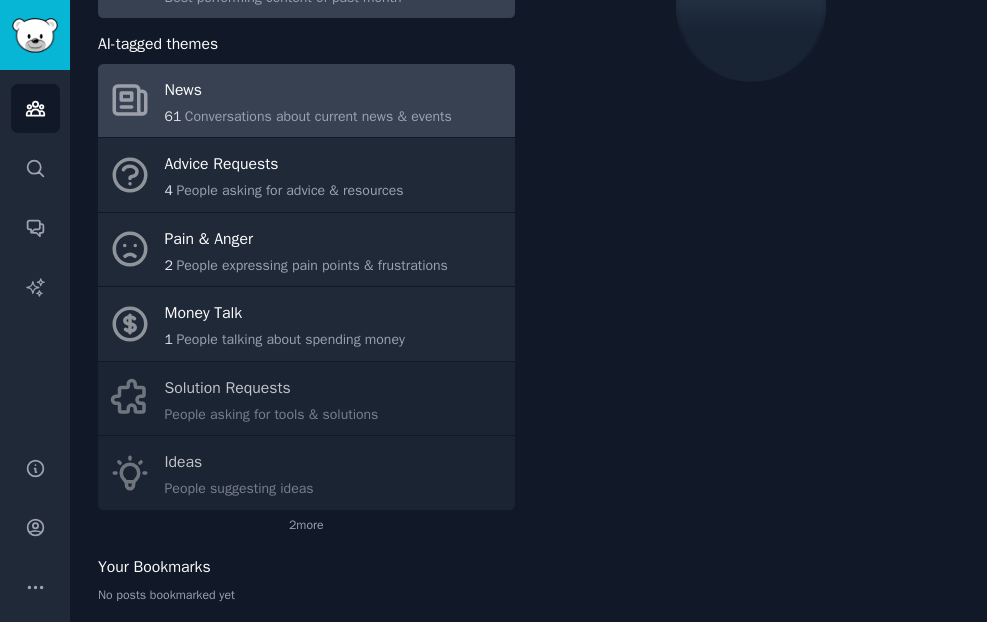 click on "Conversations about current news & events" at bounding box center (318, 116) 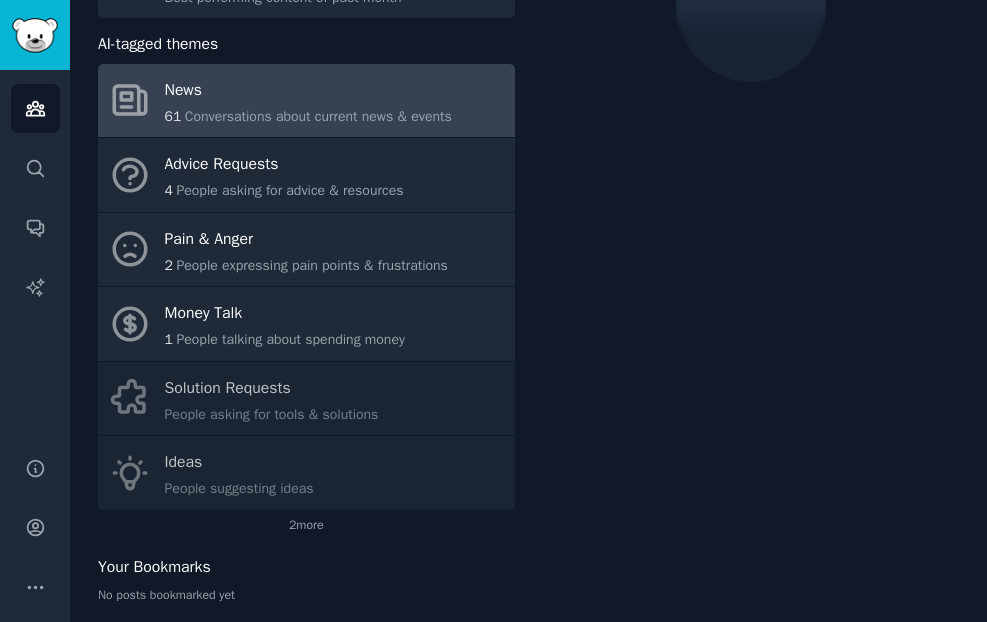 click on "Conversations about current news & events" at bounding box center [318, 116] 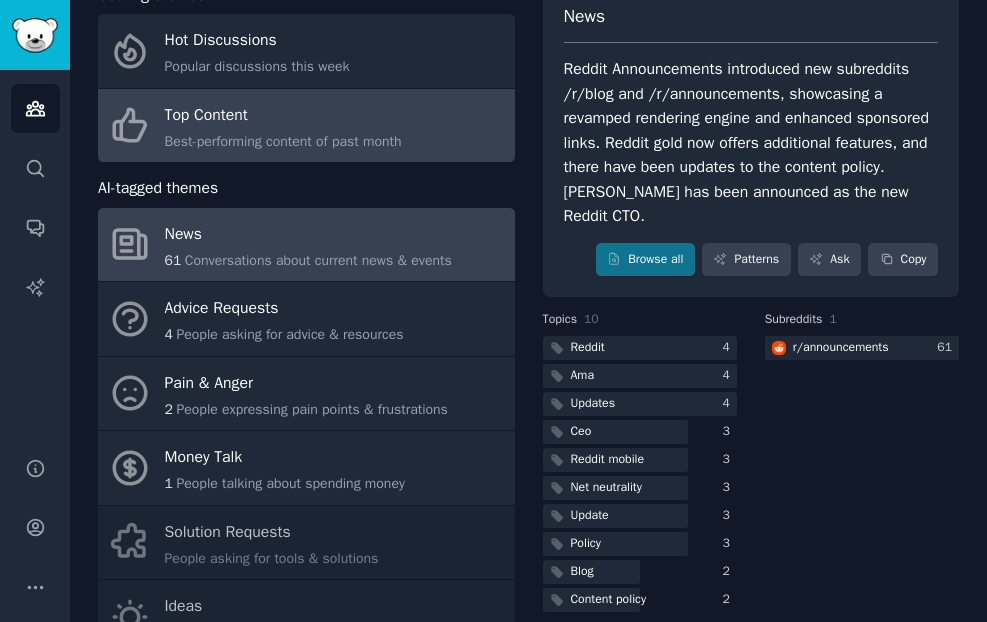 scroll, scrollTop: 0, scrollLeft: 0, axis: both 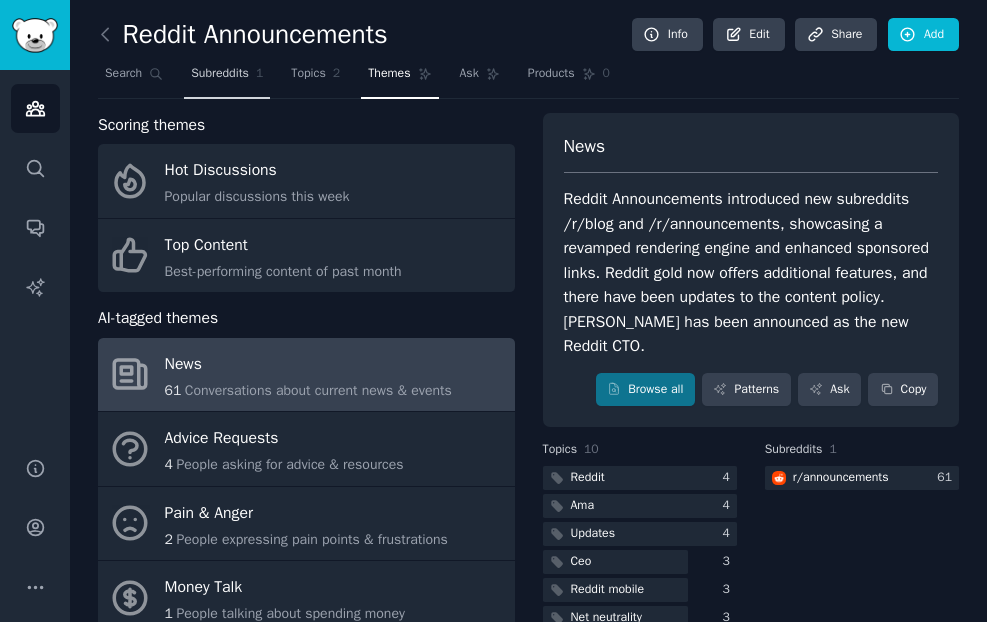 click on "Subreddits" at bounding box center (220, 74) 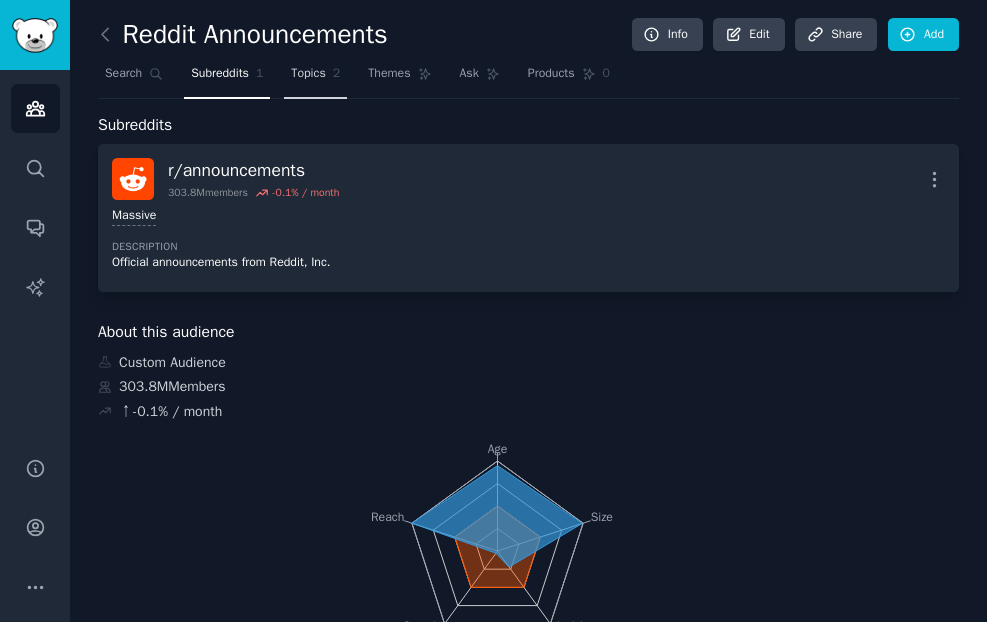 click on "Topics" at bounding box center [308, 74] 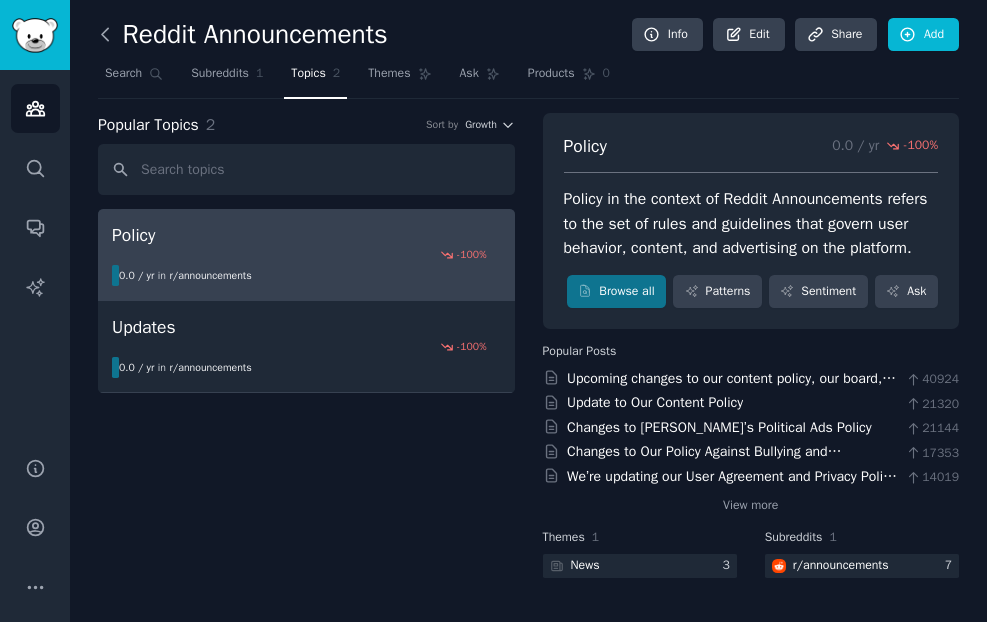 click 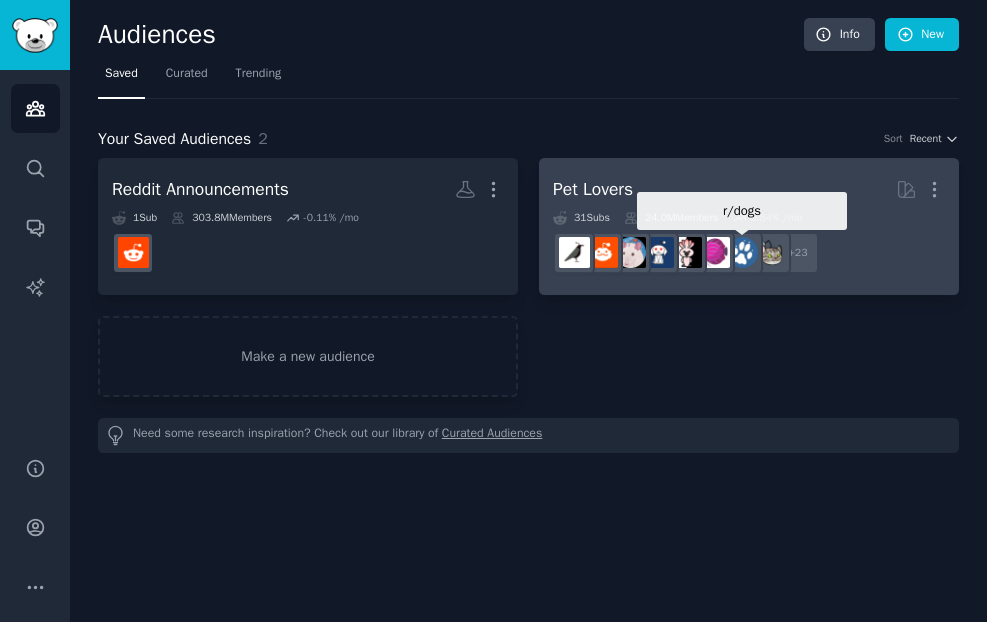 click at bounding box center (742, 252) 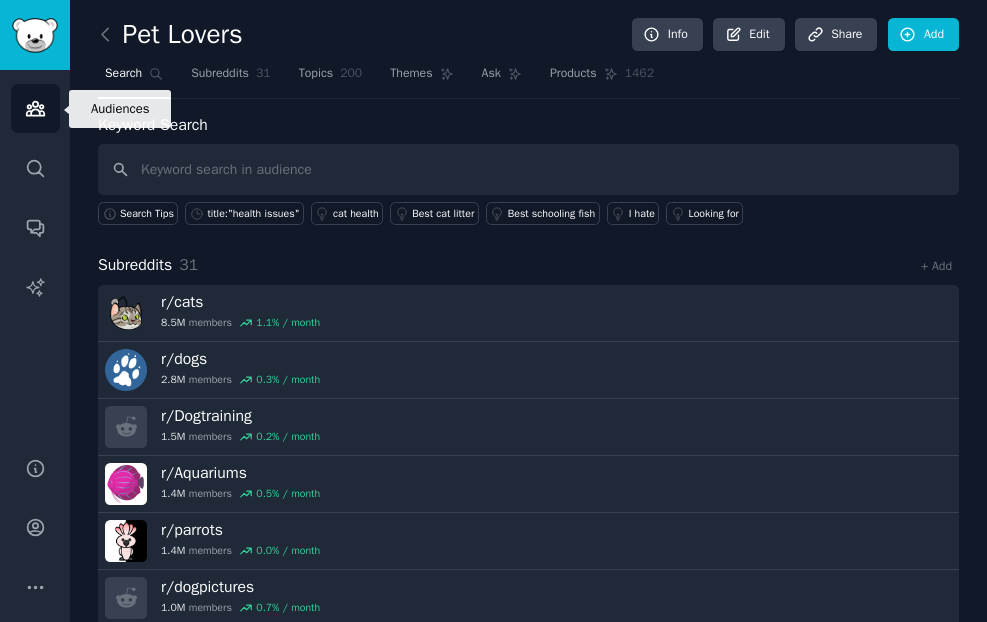 click 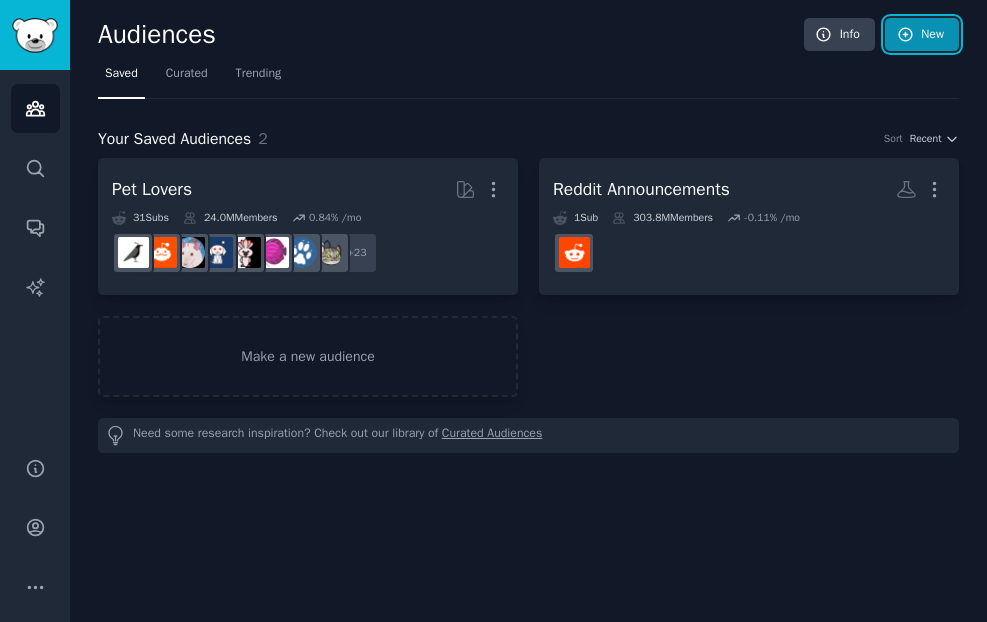 click on "New" at bounding box center [922, 35] 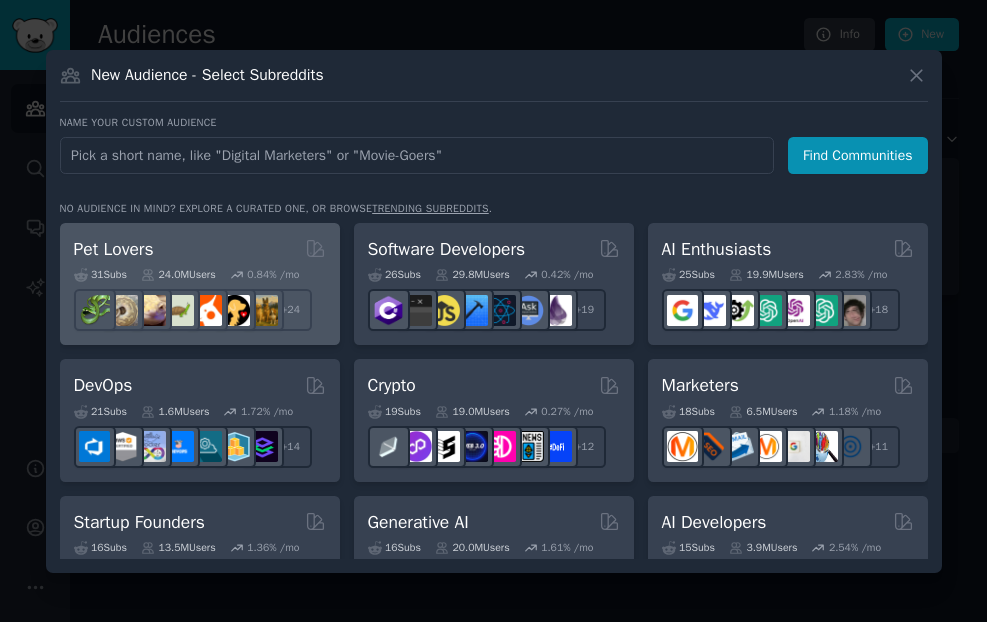 click on "Pet Lovers" at bounding box center [200, 249] 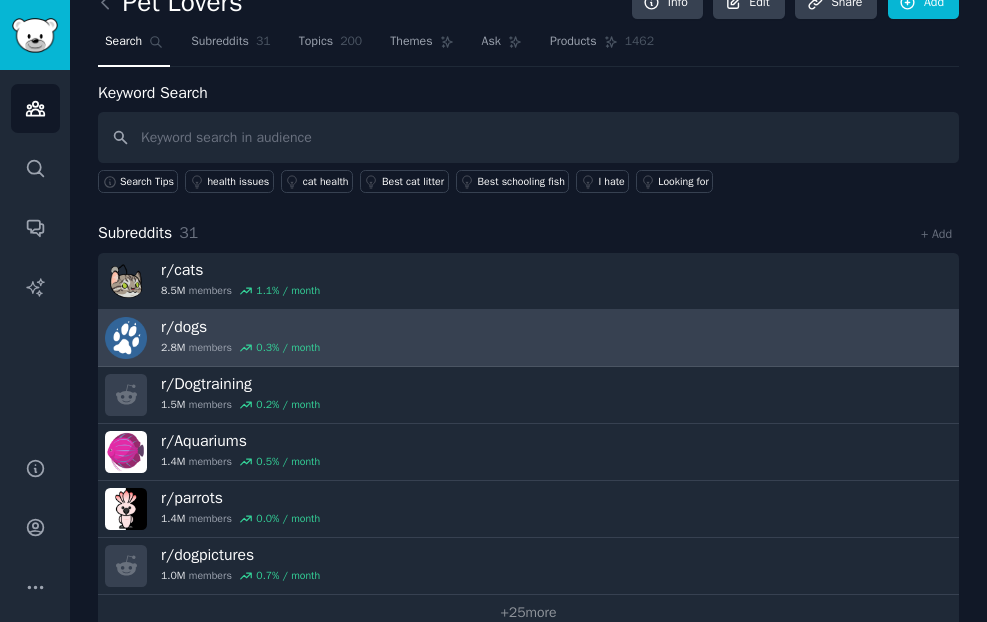 scroll, scrollTop: 27, scrollLeft: 0, axis: vertical 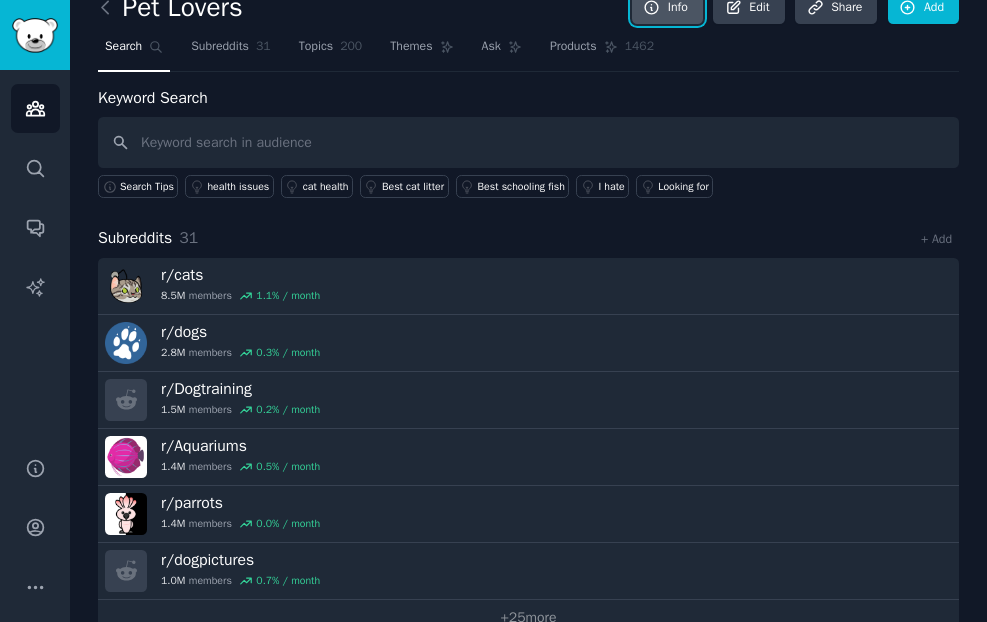 click on "Info" at bounding box center [667, 8] 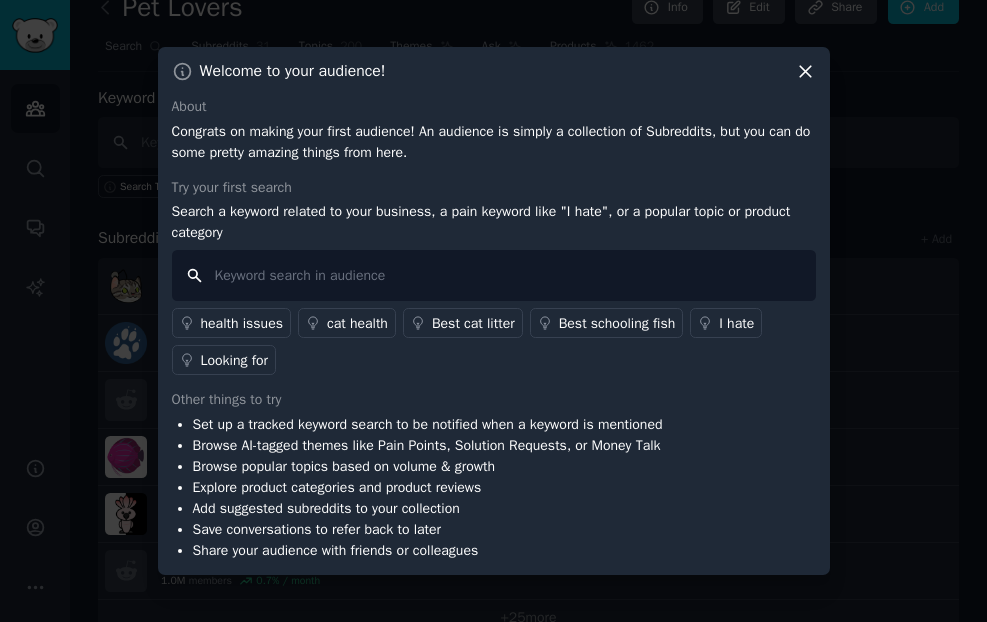 click at bounding box center [494, 275] 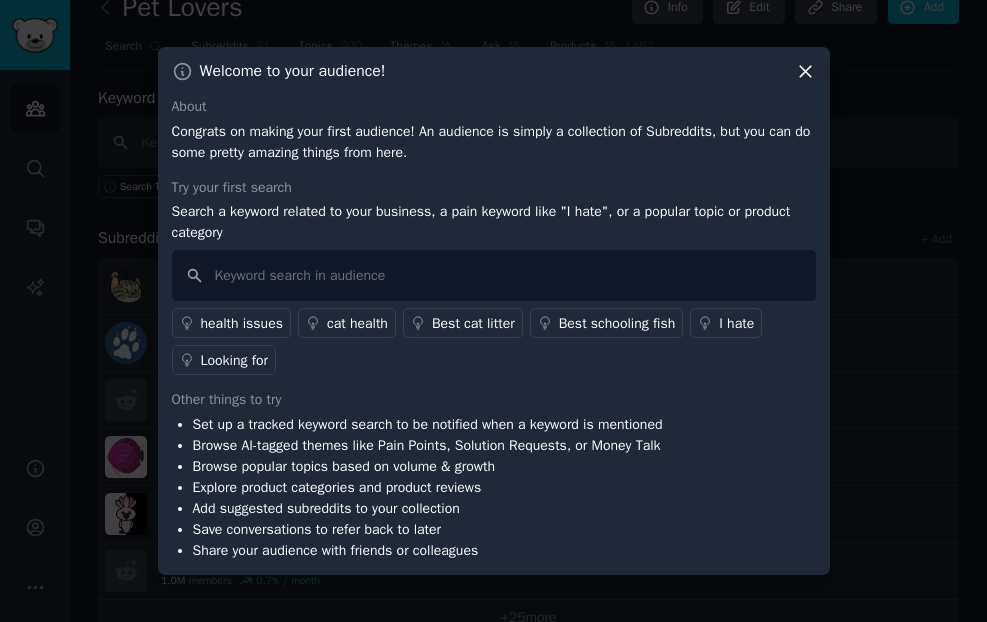 click 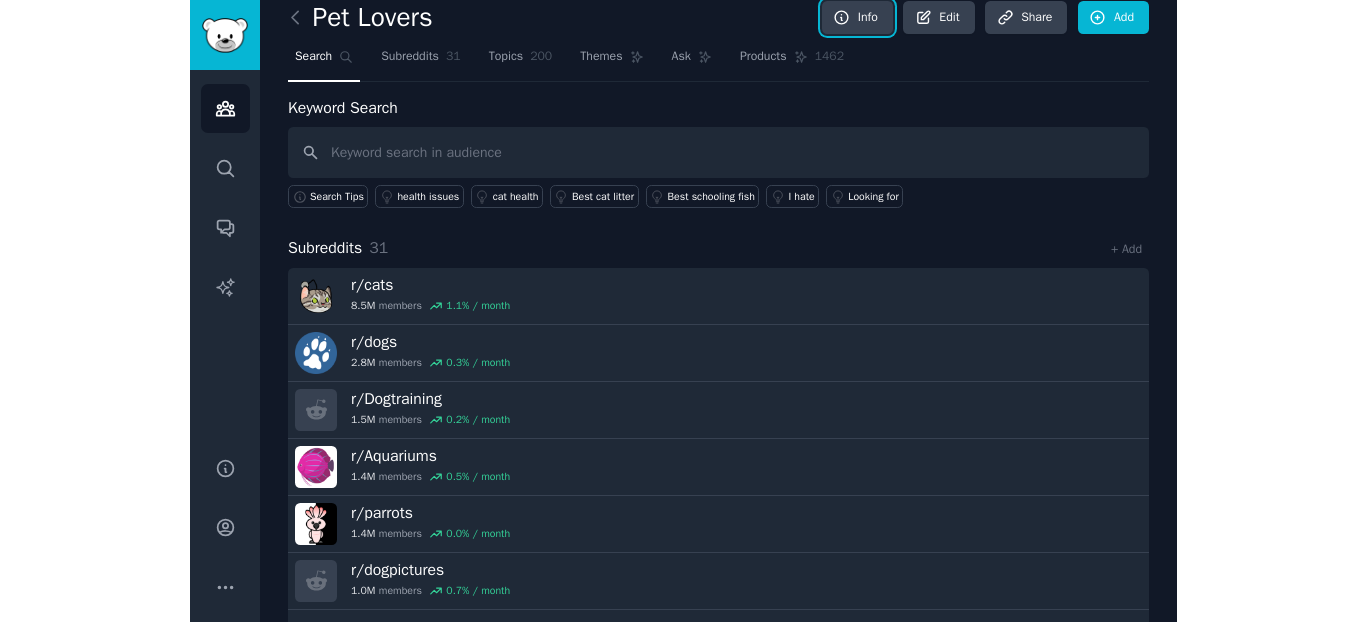 scroll, scrollTop: 0, scrollLeft: 0, axis: both 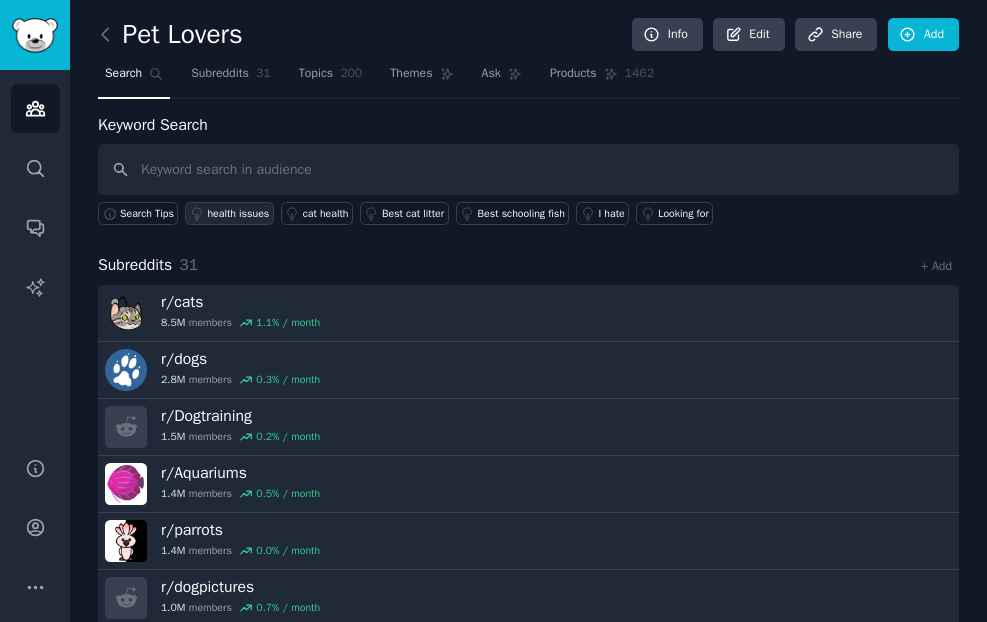 click on "health issues" at bounding box center (238, 214) 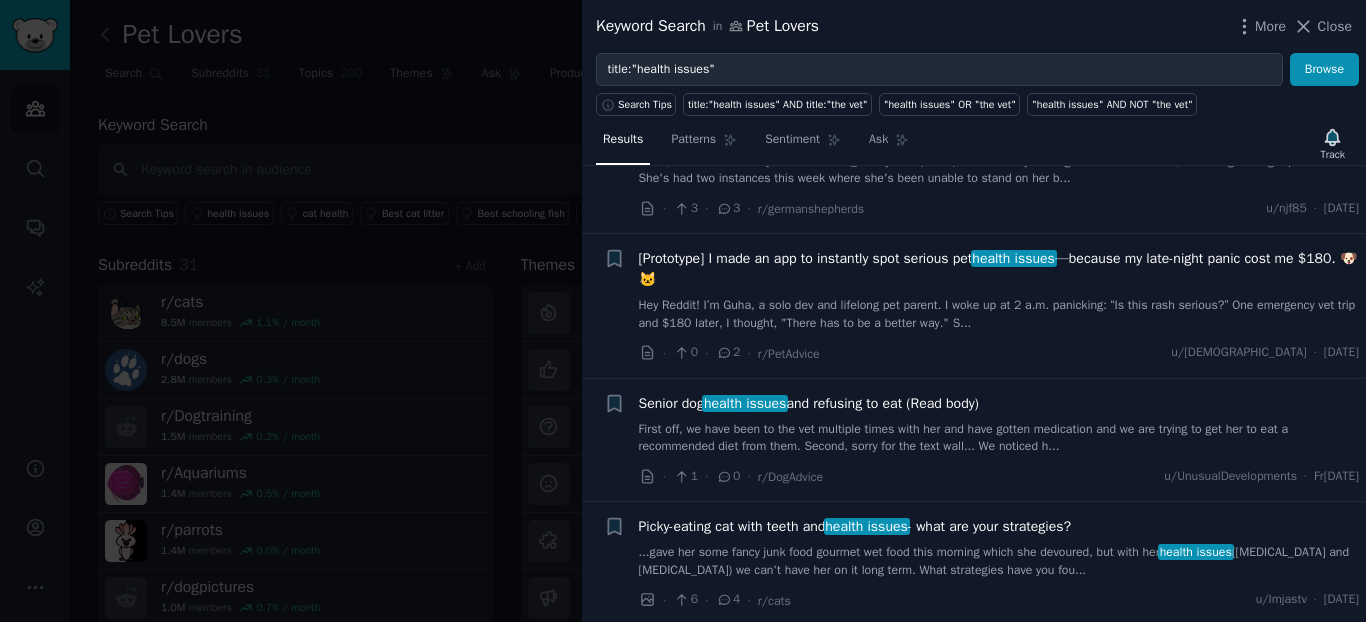 scroll, scrollTop: 96, scrollLeft: 0, axis: vertical 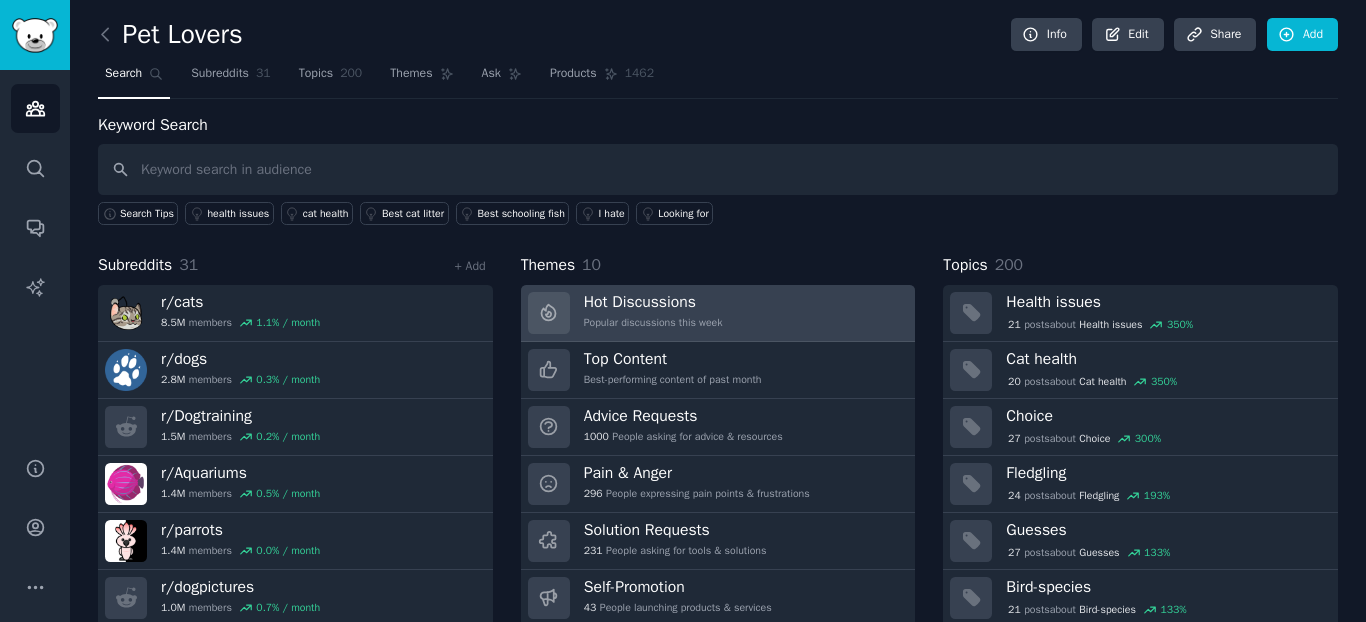 click on "Popular discussions this week" at bounding box center (653, 323) 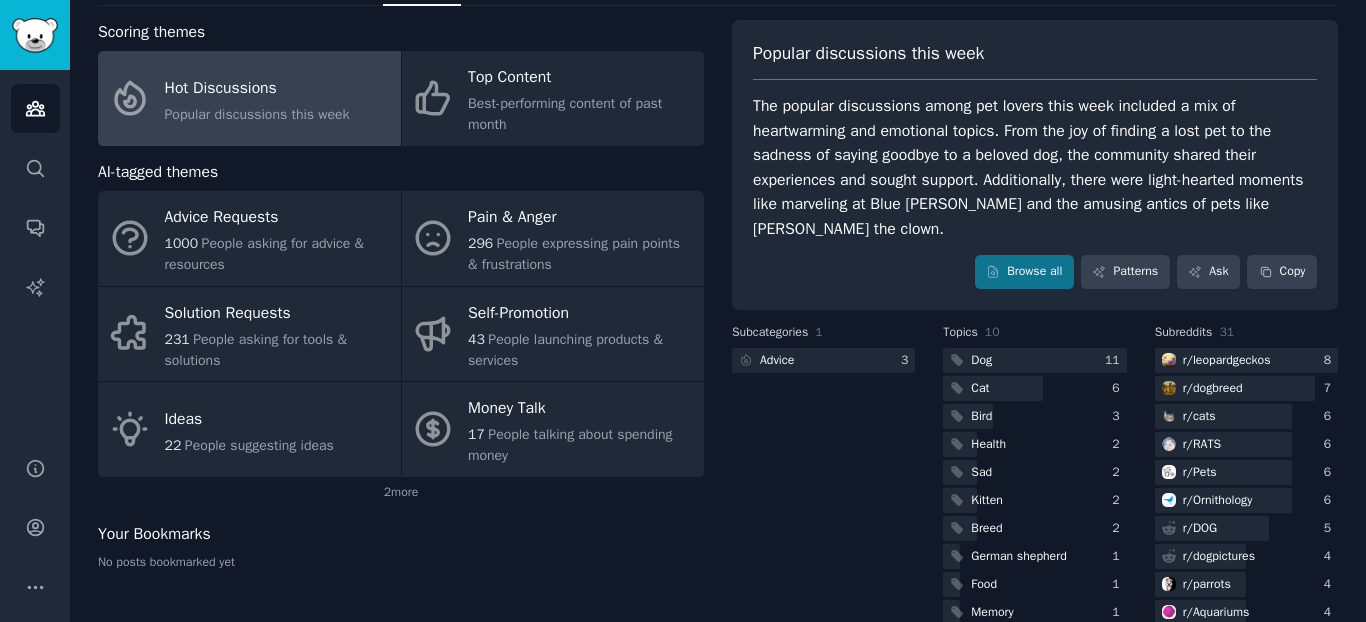 scroll, scrollTop: 119, scrollLeft: 0, axis: vertical 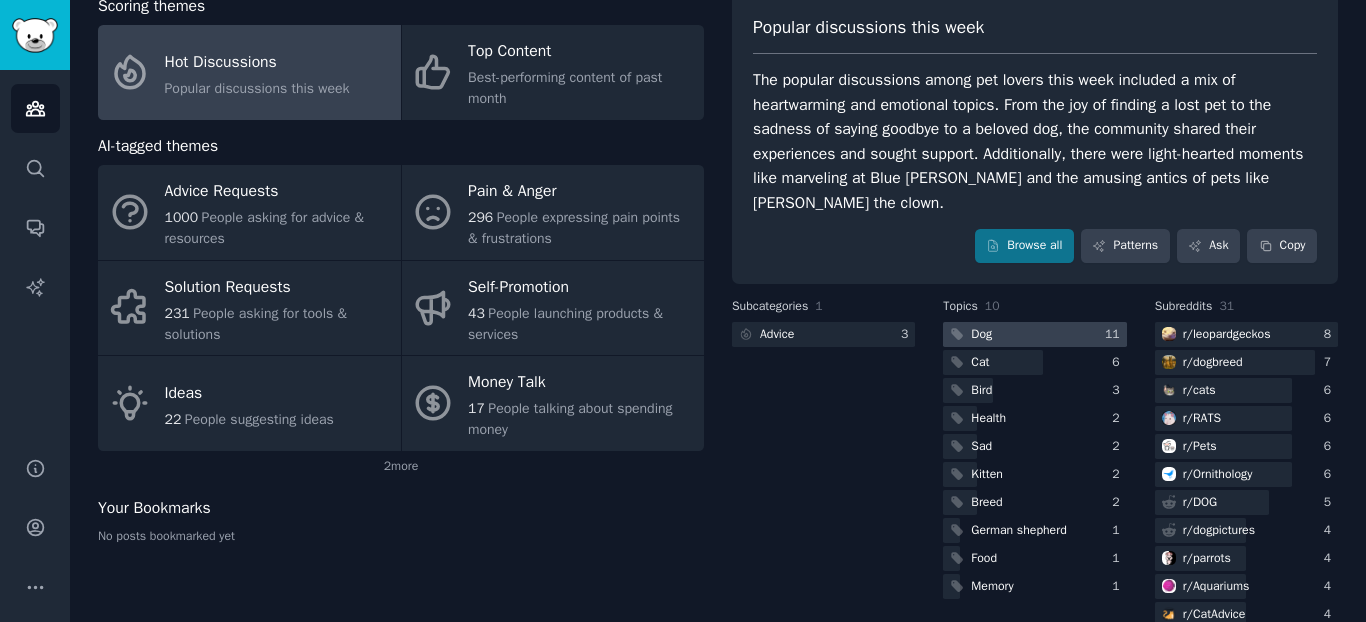 click at bounding box center [1034, 334] 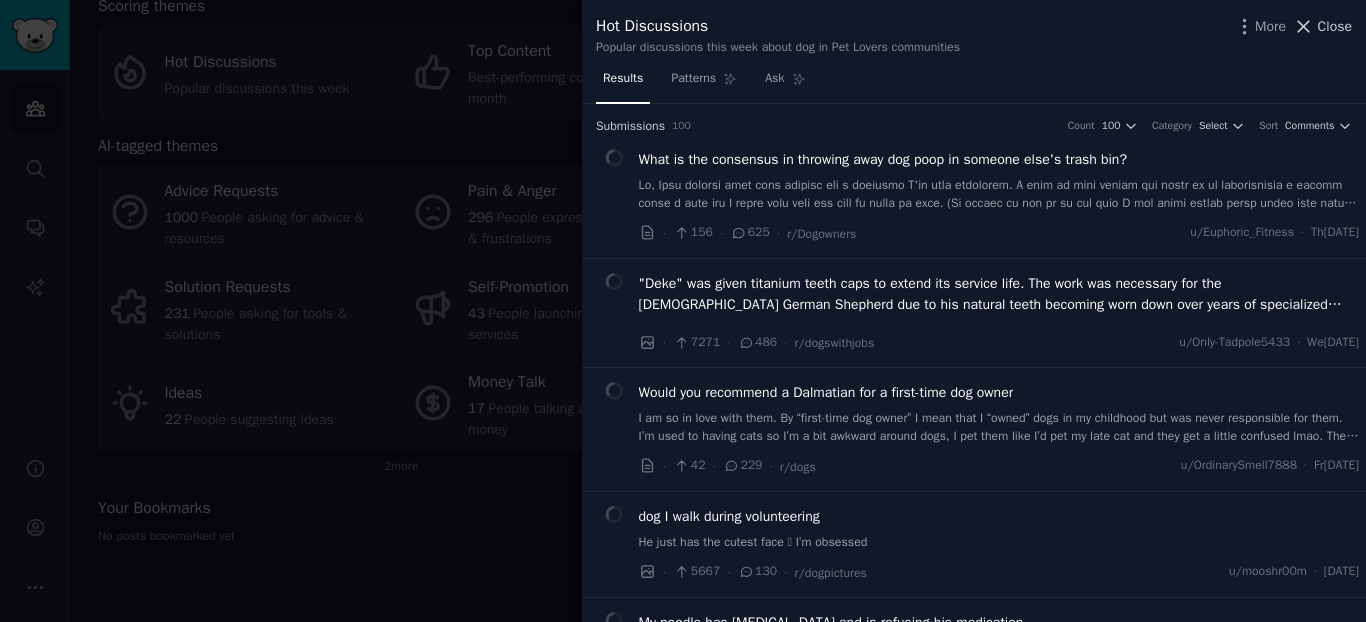 click on "Close" at bounding box center [1335, 26] 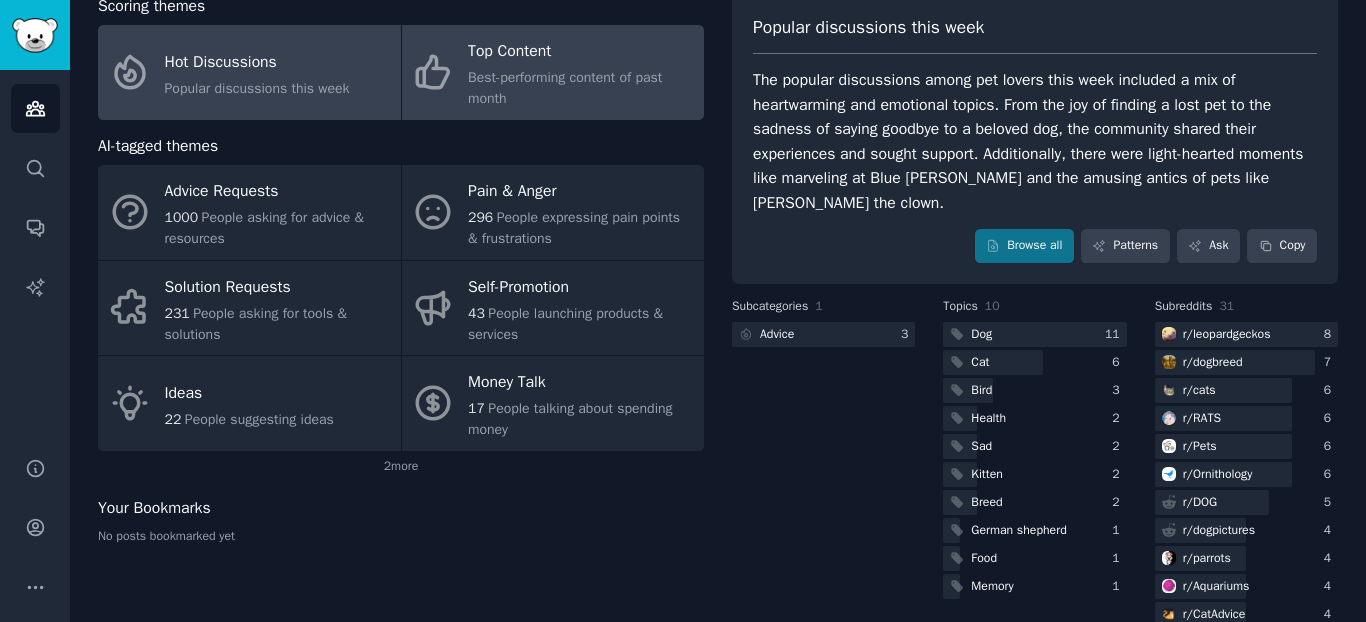 click on "Best-performing content of past month" 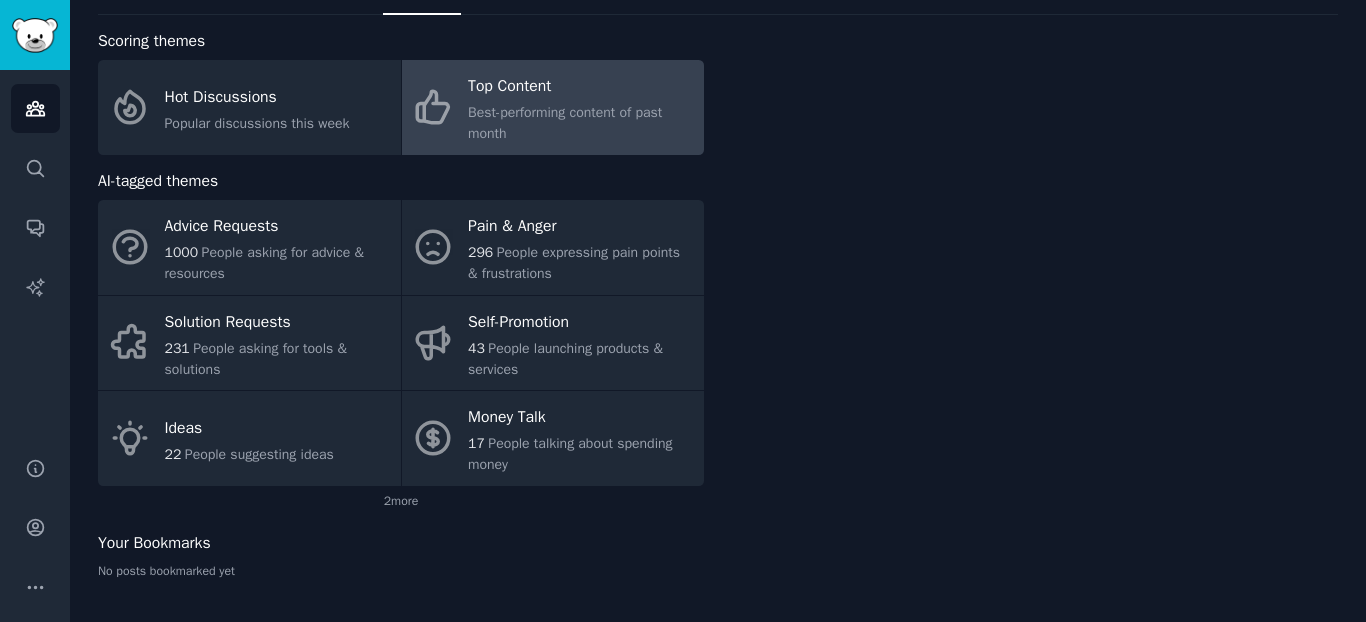 scroll, scrollTop: 84, scrollLeft: 0, axis: vertical 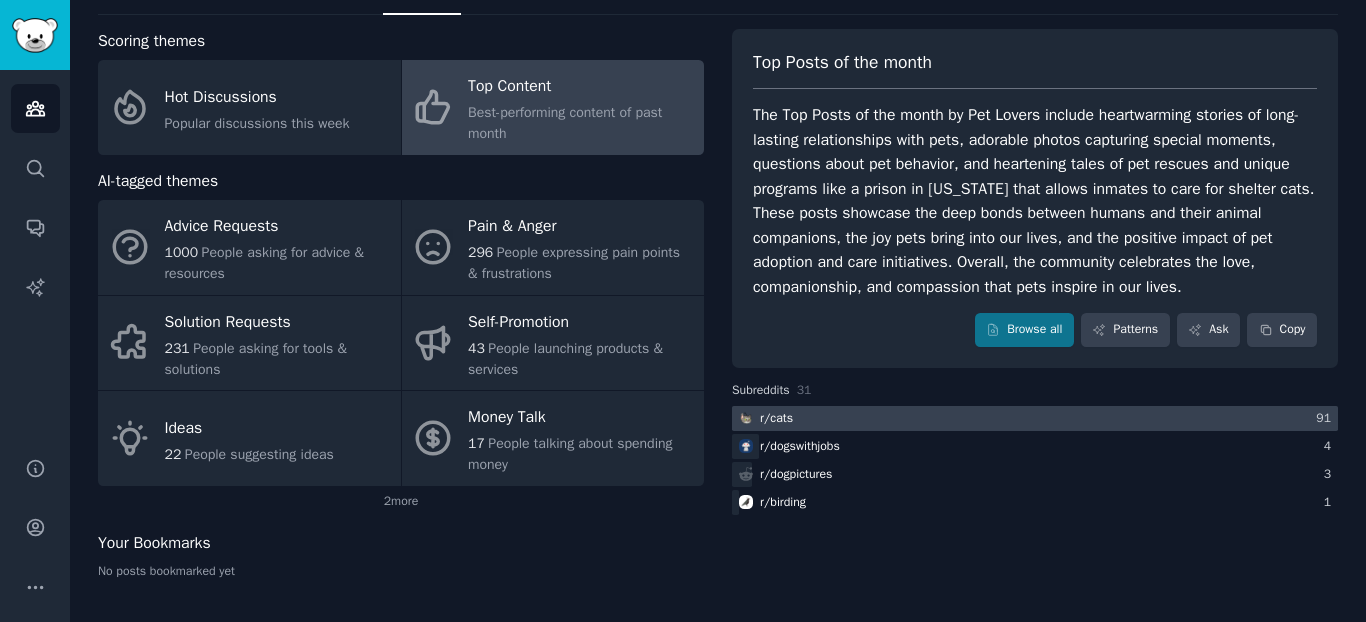 click at bounding box center [1035, 418] 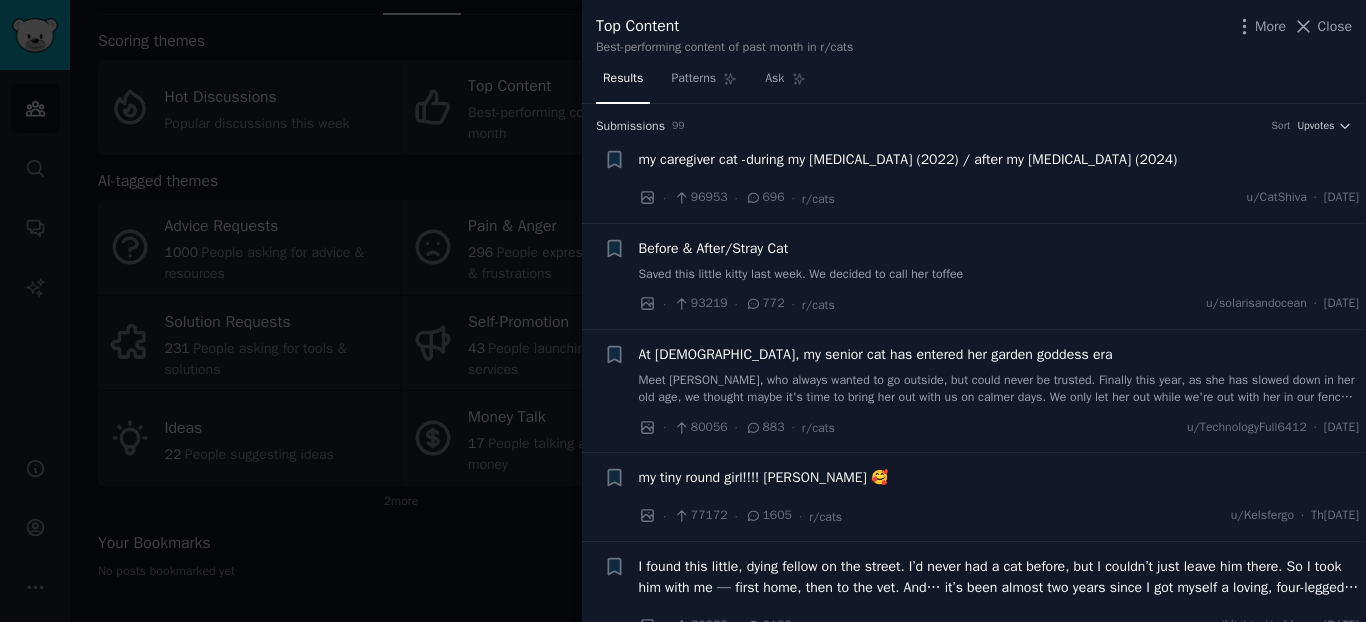 click on "my caregiver cat -during my [MEDICAL_DATA] (2022) / after my [MEDICAL_DATA] (2024)" at bounding box center (908, 159) 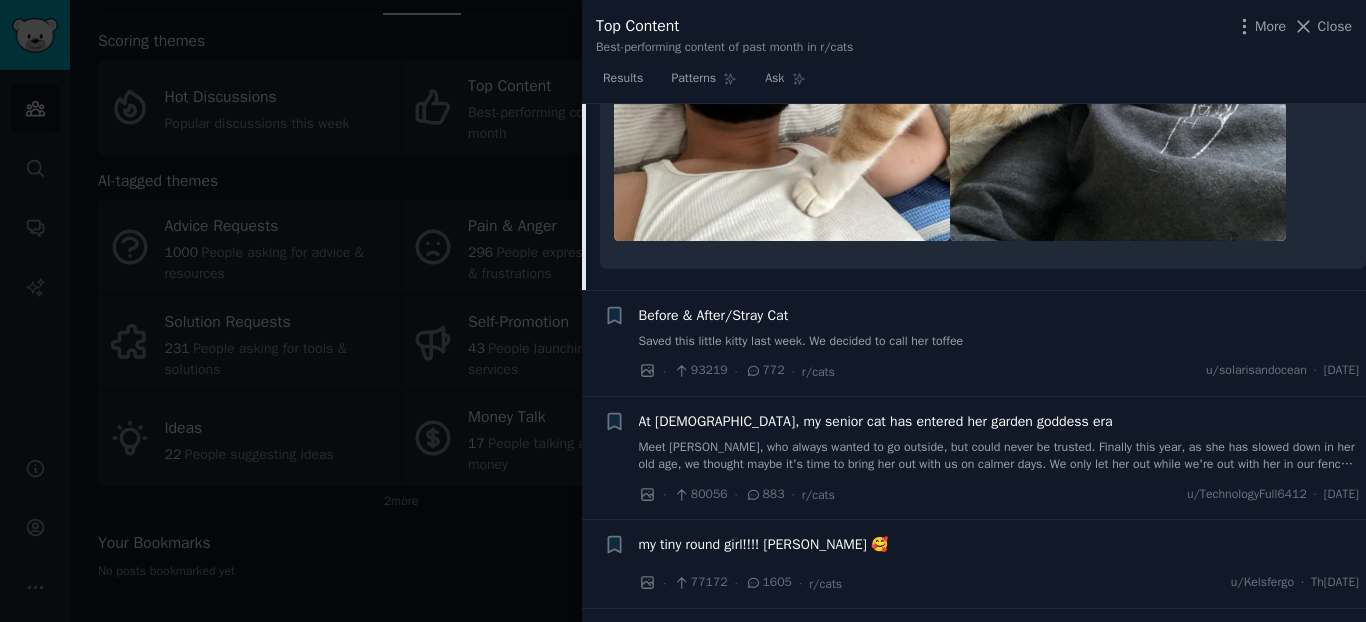 scroll, scrollTop: 297, scrollLeft: 0, axis: vertical 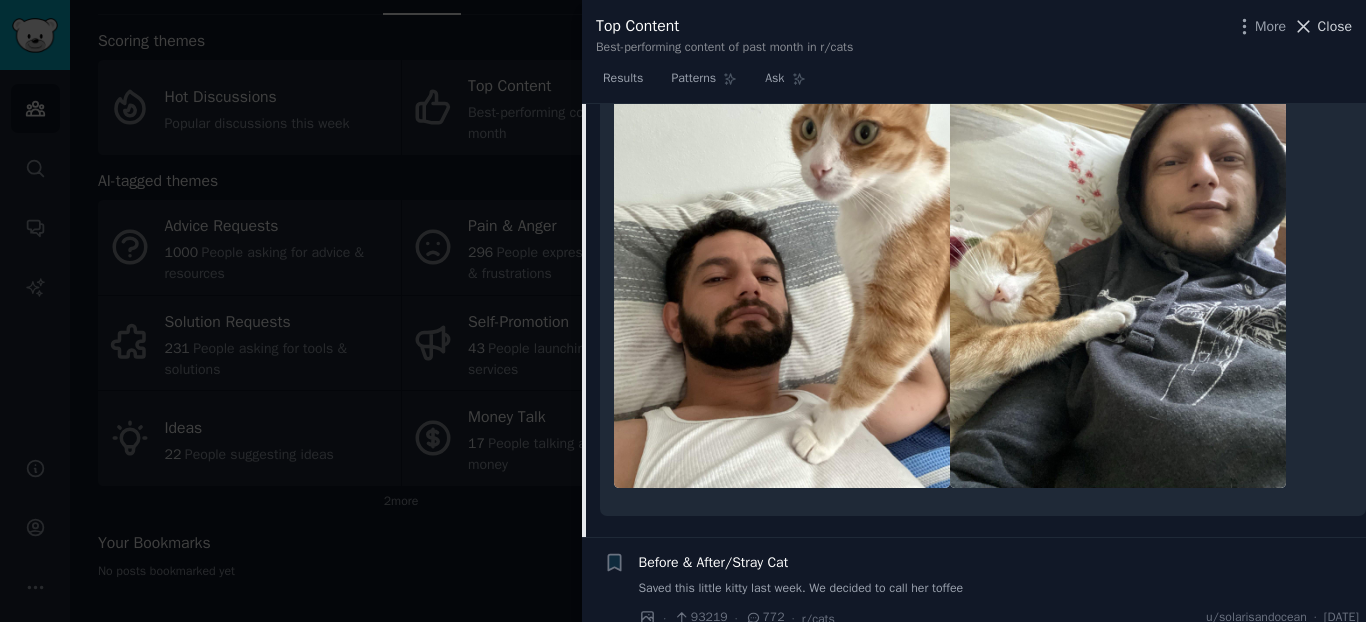 click on "Close" at bounding box center (1335, 26) 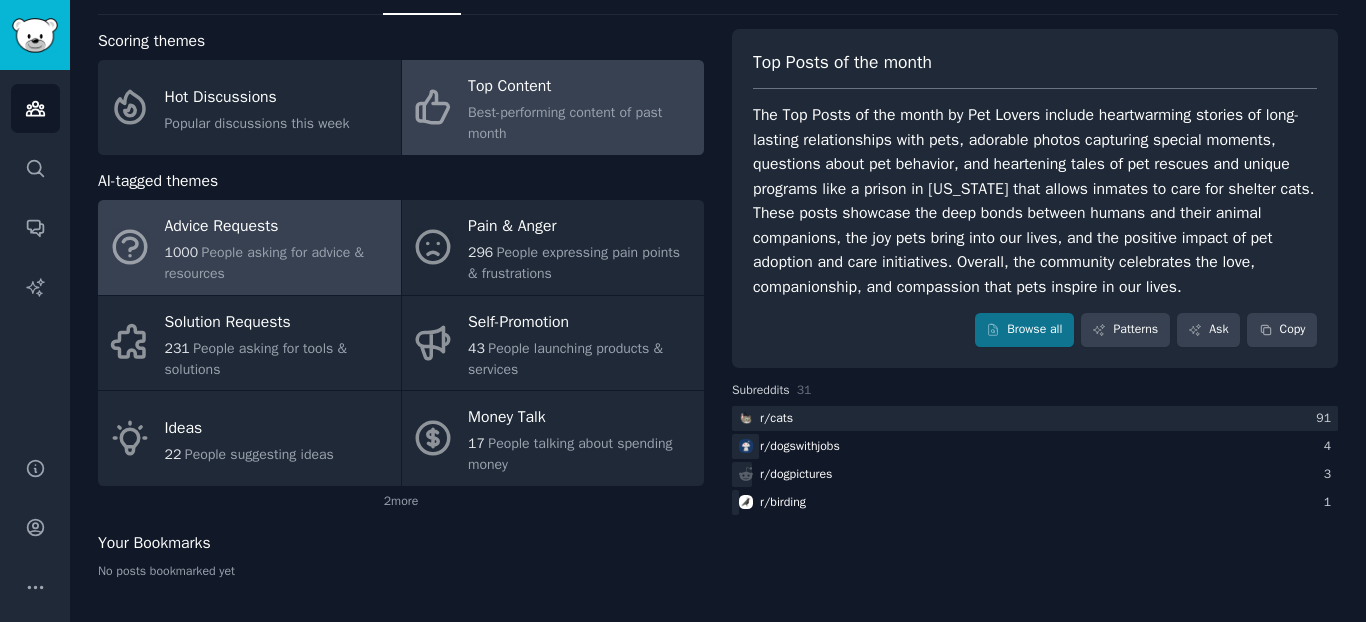 click on "People asking for advice & resources" at bounding box center (265, 263) 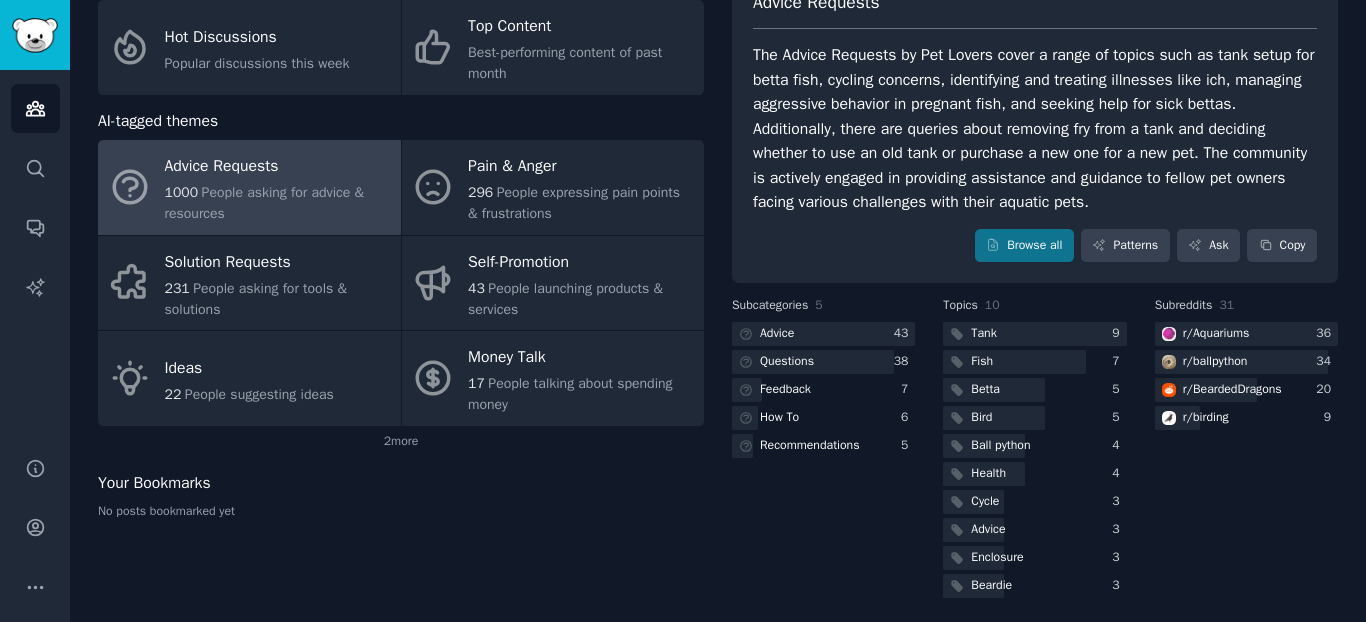 scroll, scrollTop: 145, scrollLeft: 0, axis: vertical 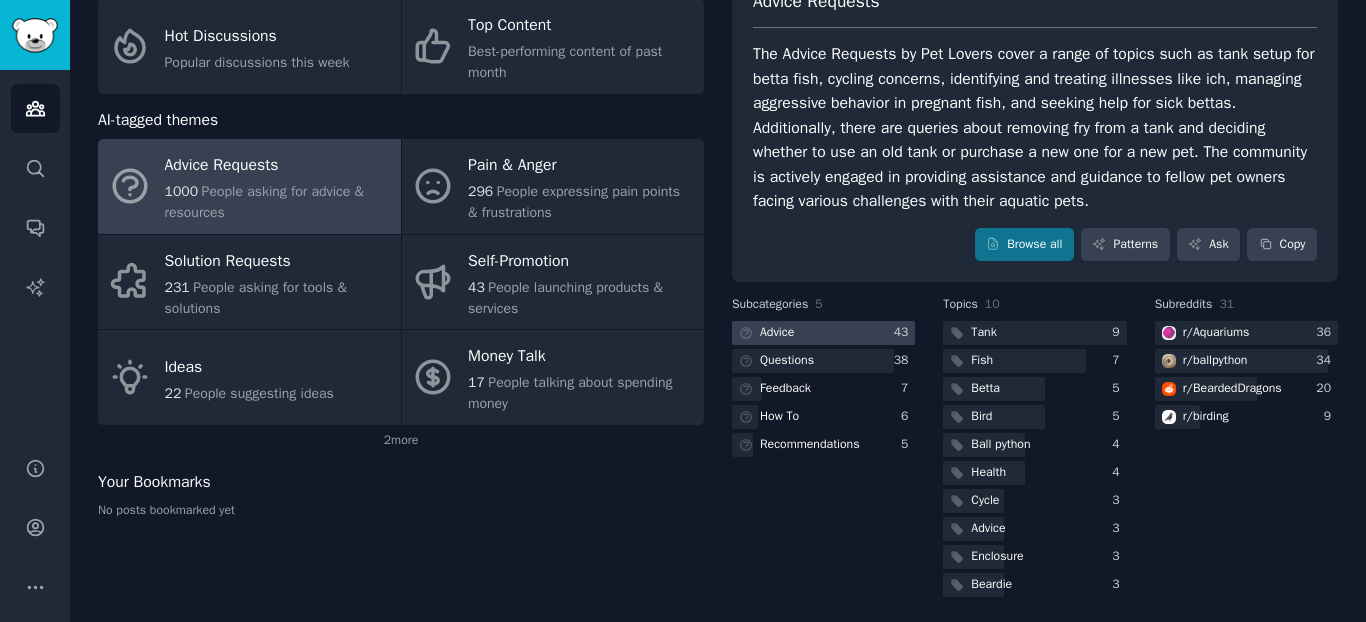 click on "Advice" at bounding box center (777, 333) 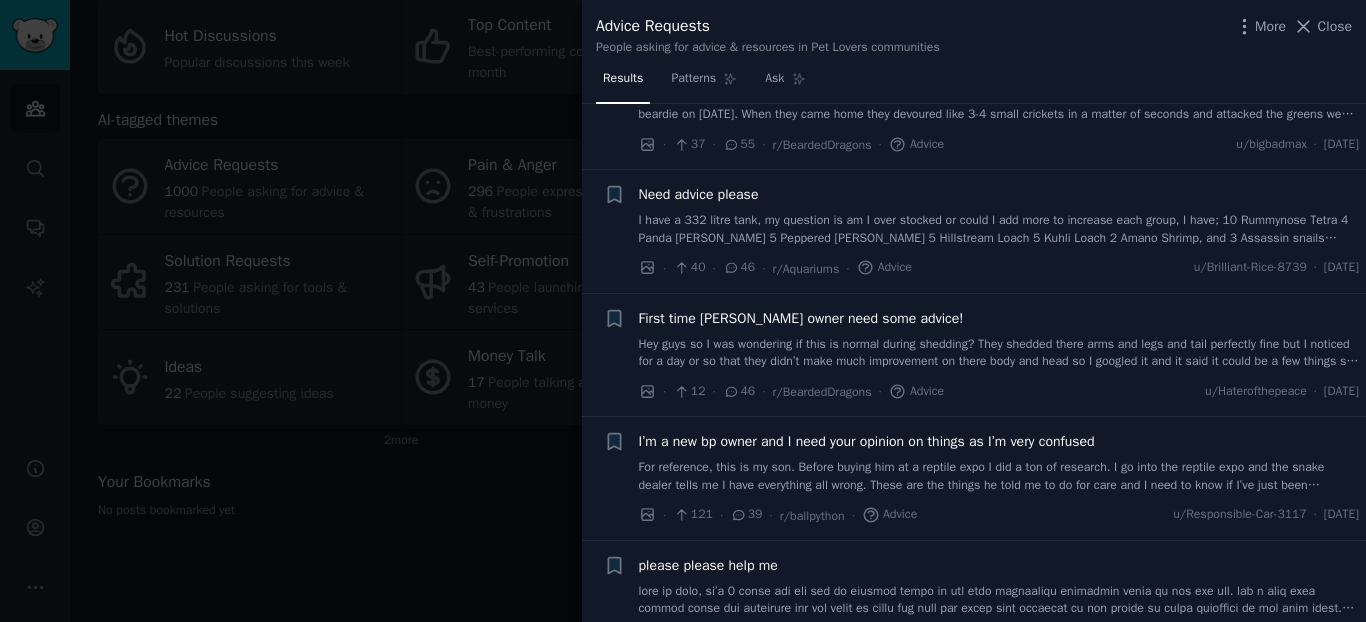 scroll, scrollTop: 215, scrollLeft: 0, axis: vertical 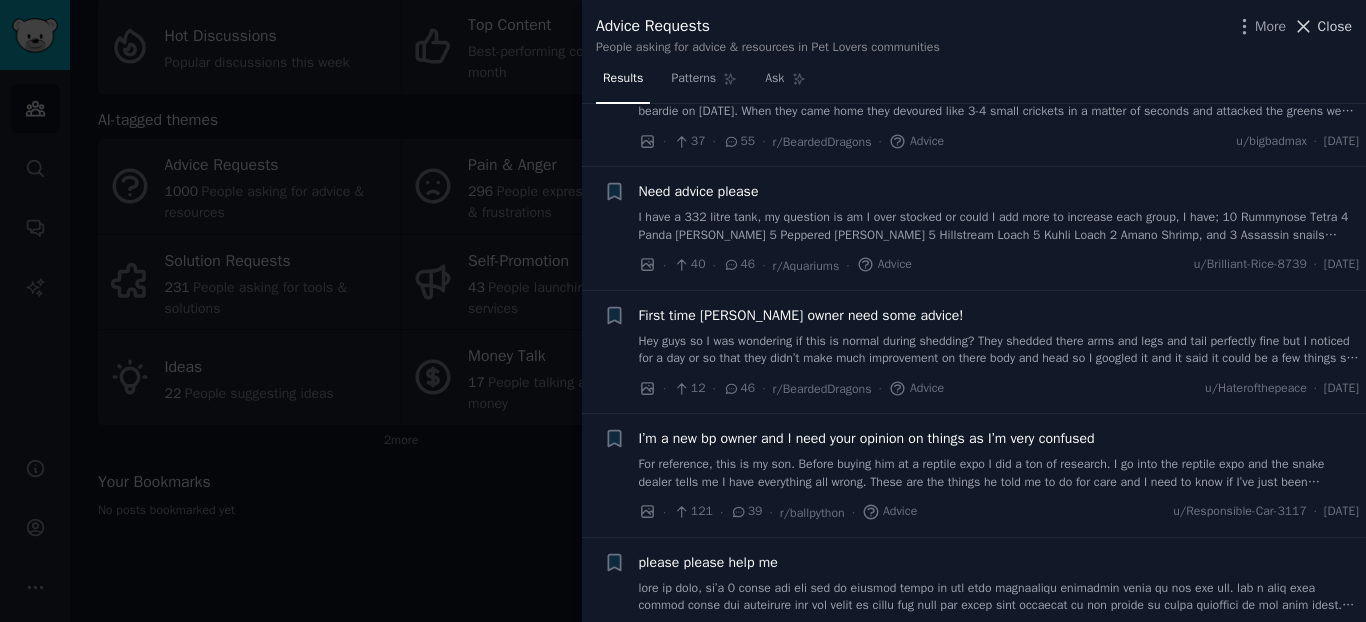 click on "Close" at bounding box center (1335, 26) 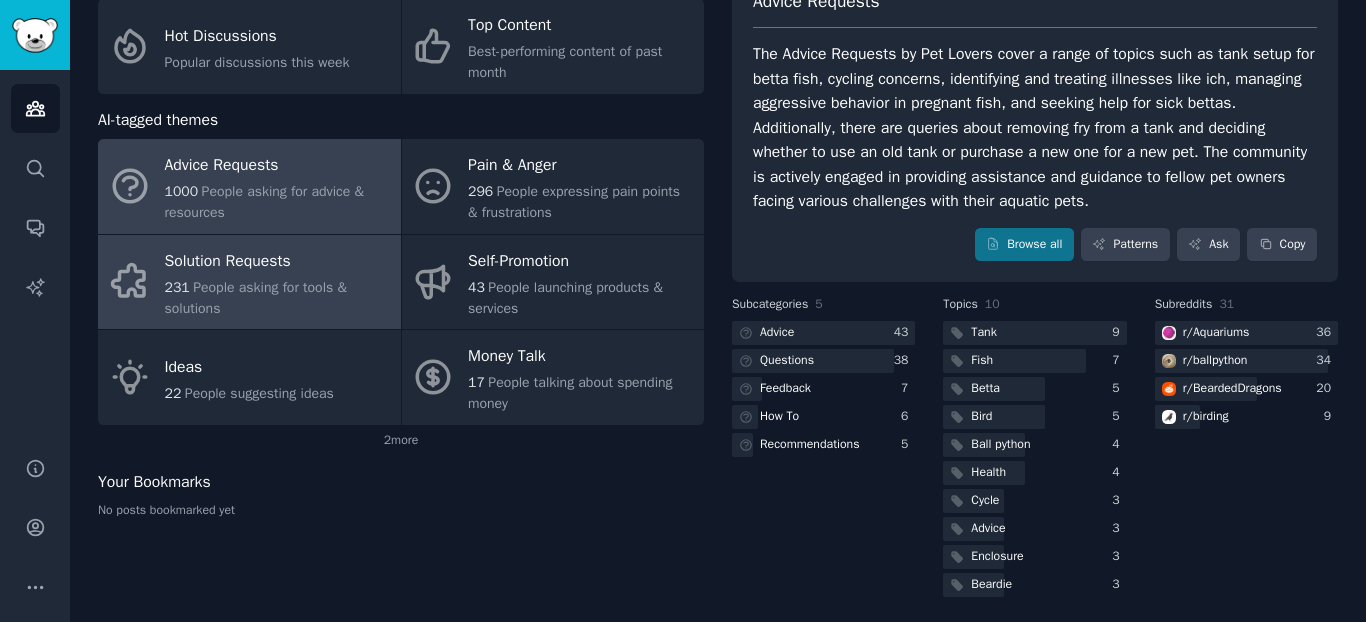 click on "People asking for tools & solutions" at bounding box center (256, 298) 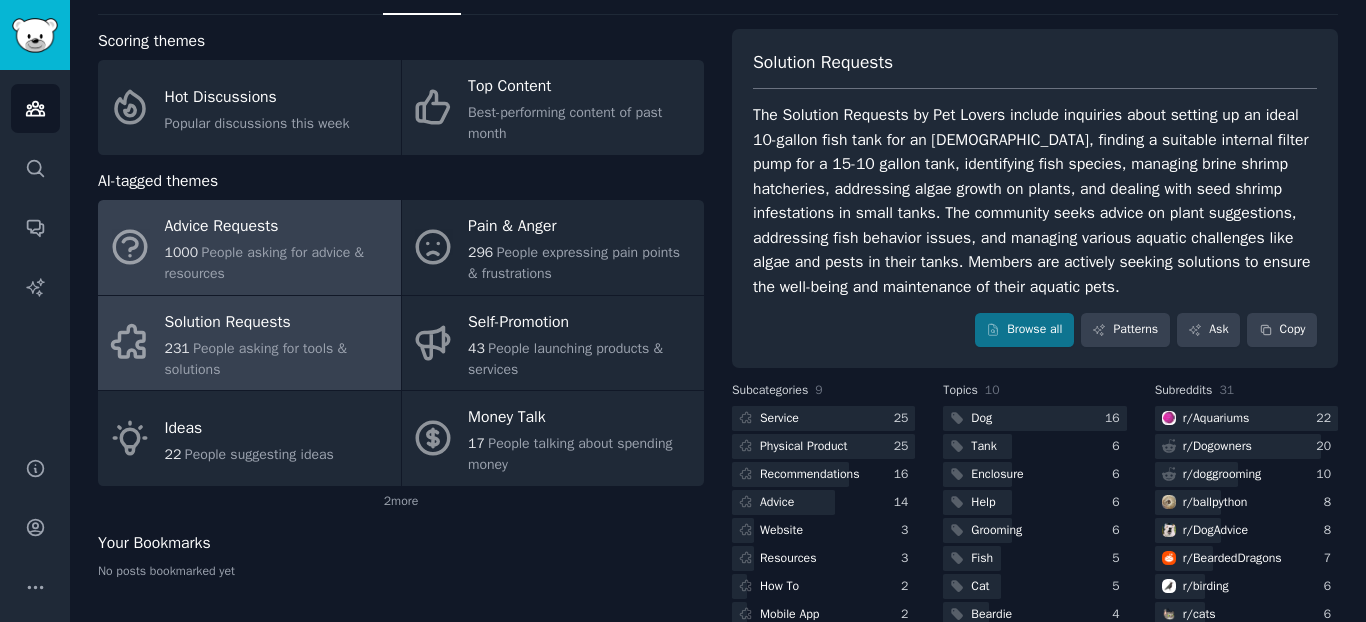 scroll, scrollTop: 145, scrollLeft: 0, axis: vertical 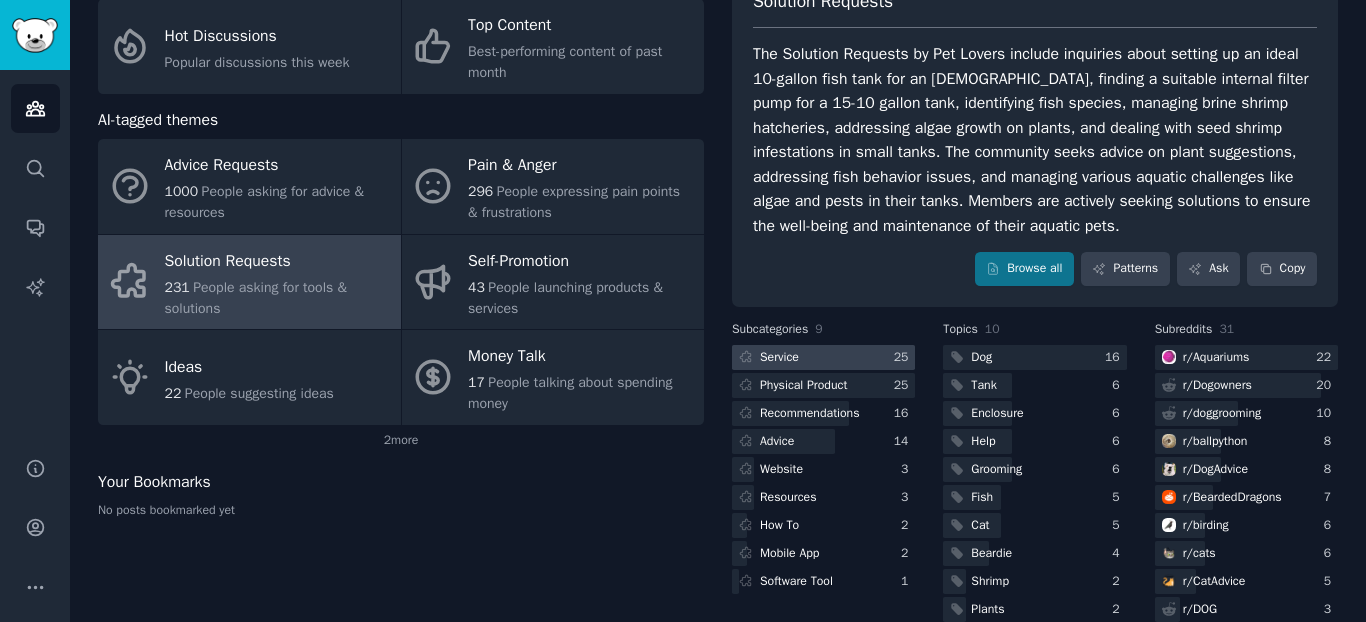 click at bounding box center (823, 357) 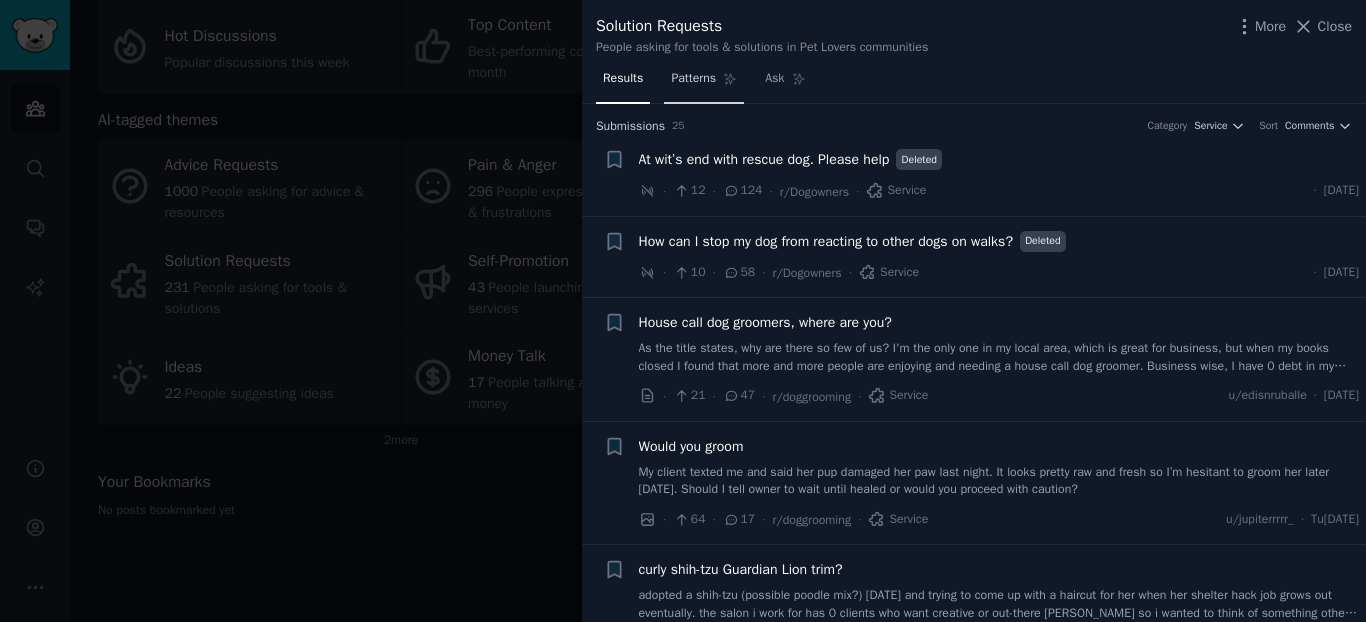 click on "Patterns" at bounding box center [704, 83] 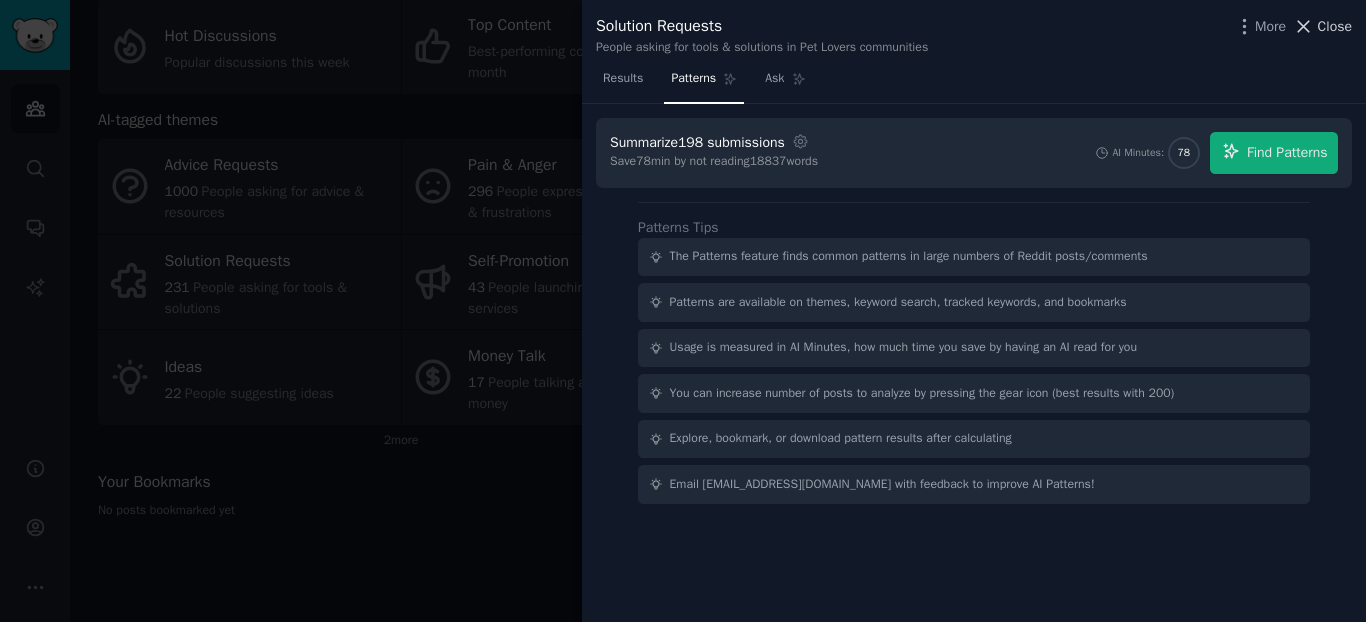 click on "Close" at bounding box center [1335, 26] 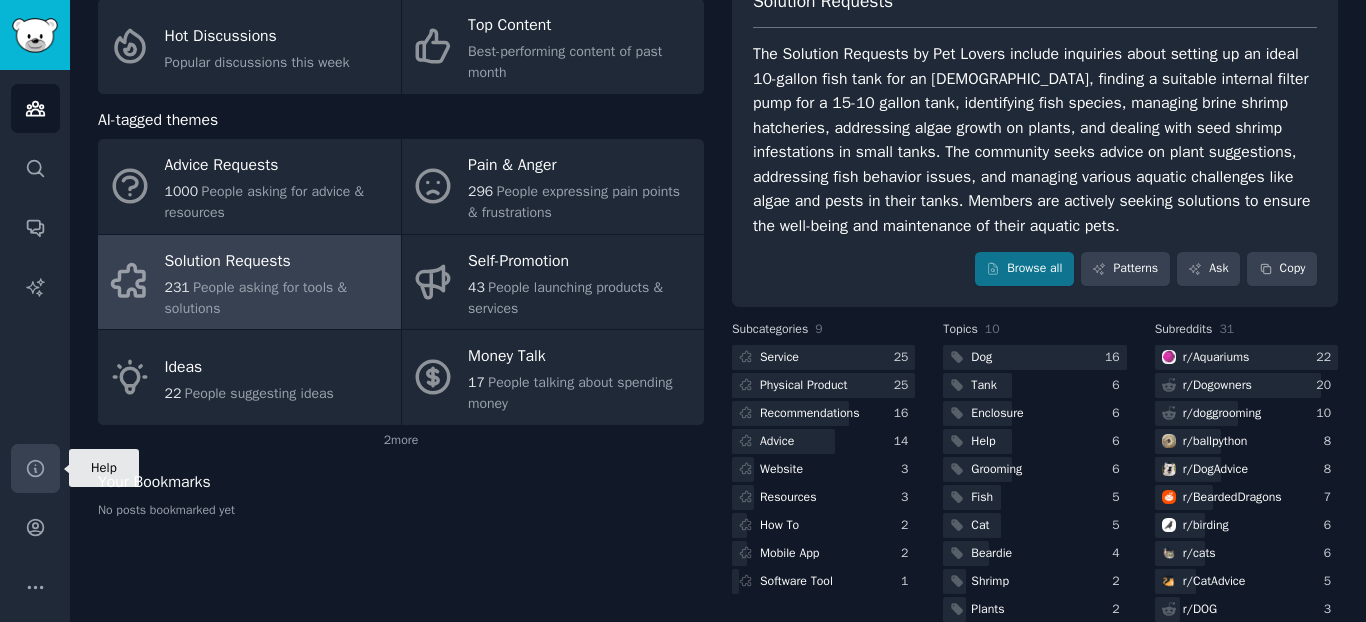 click 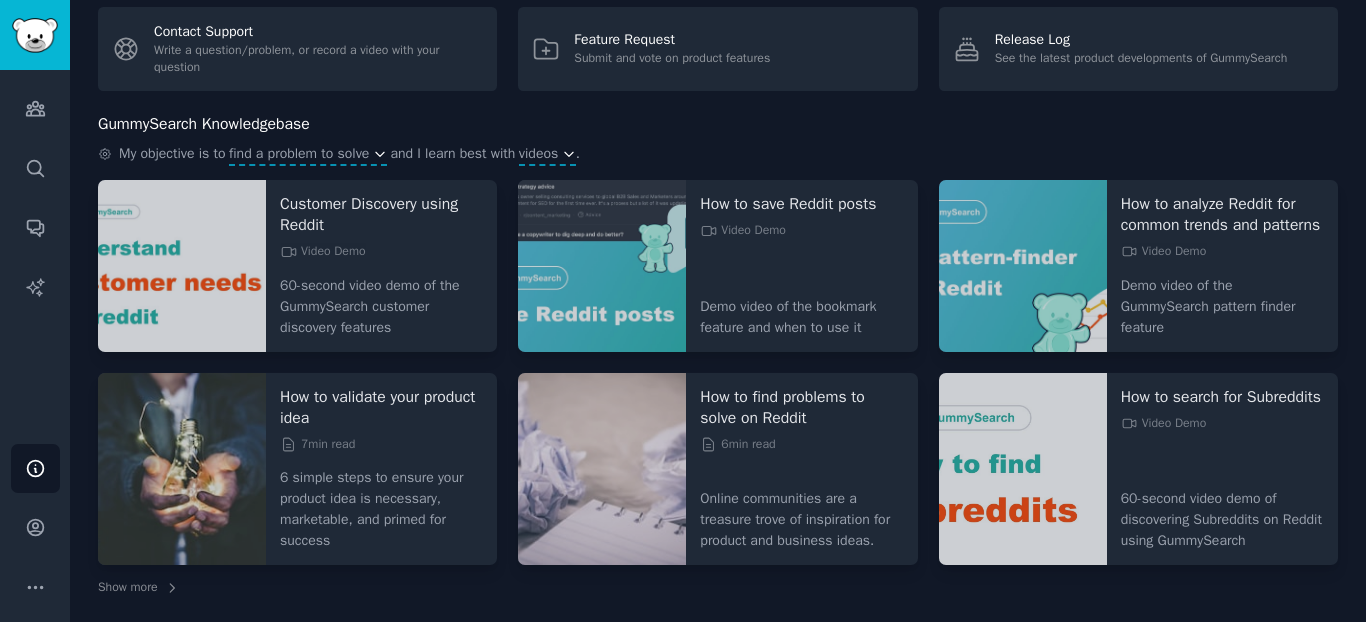 scroll, scrollTop: 120, scrollLeft: 0, axis: vertical 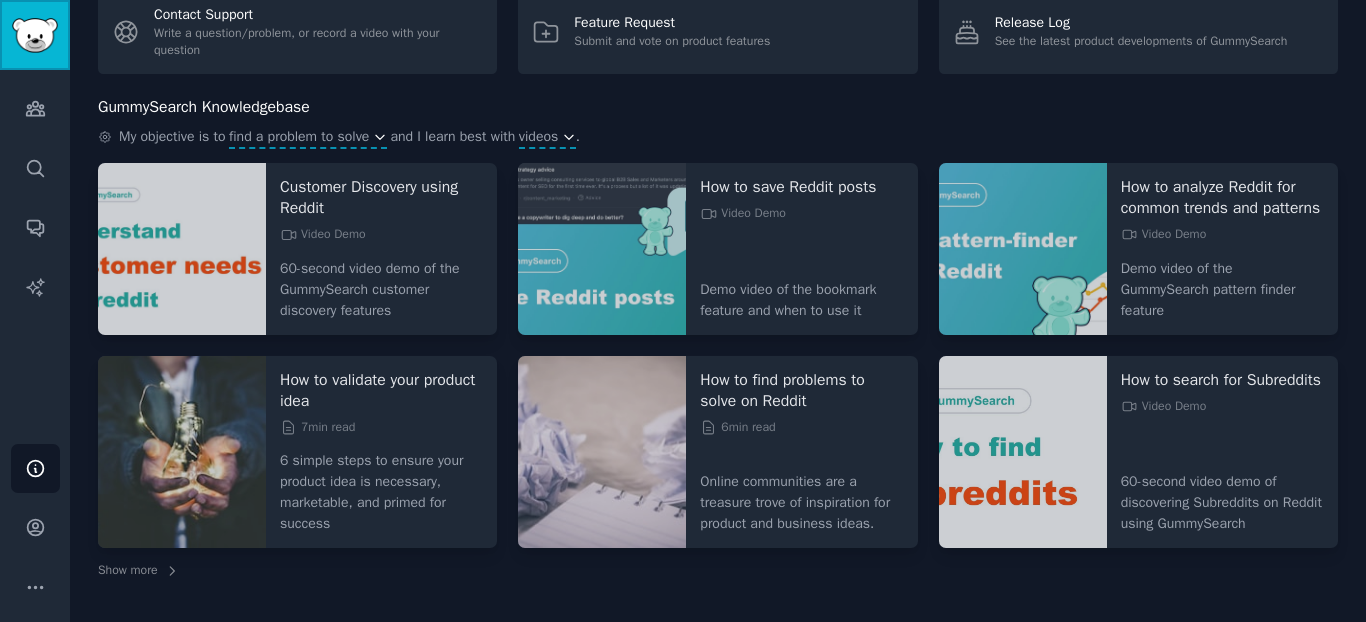 click at bounding box center (35, 35) 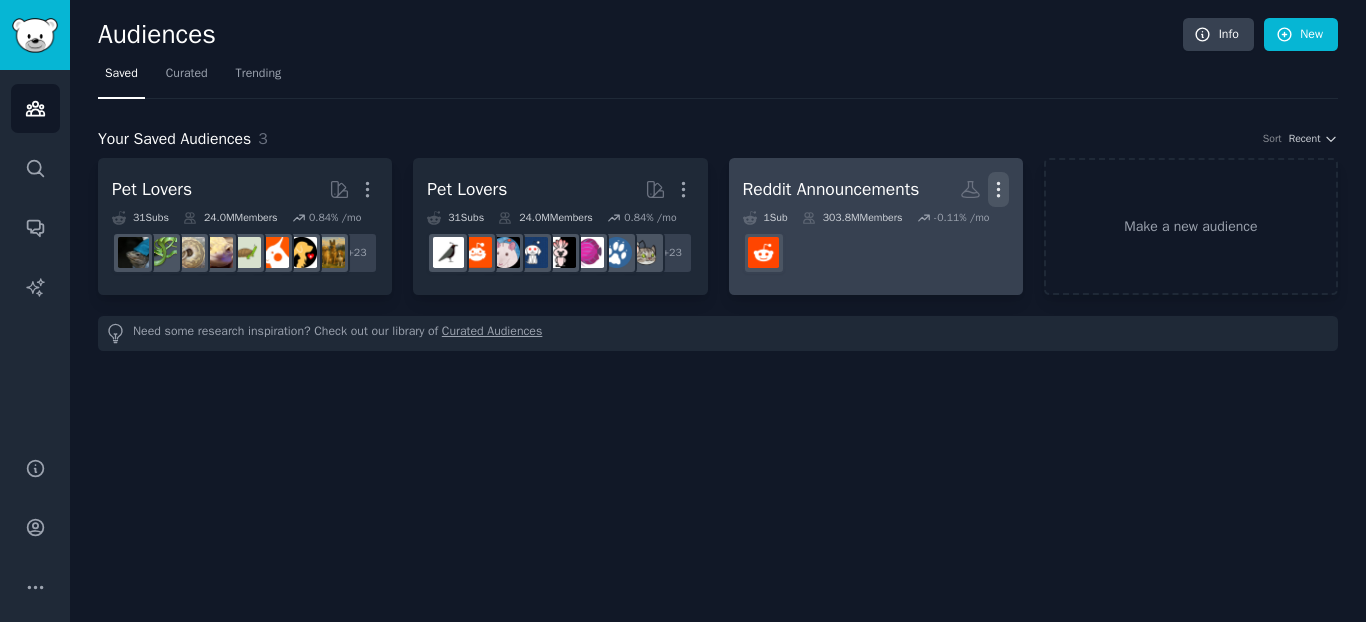 click 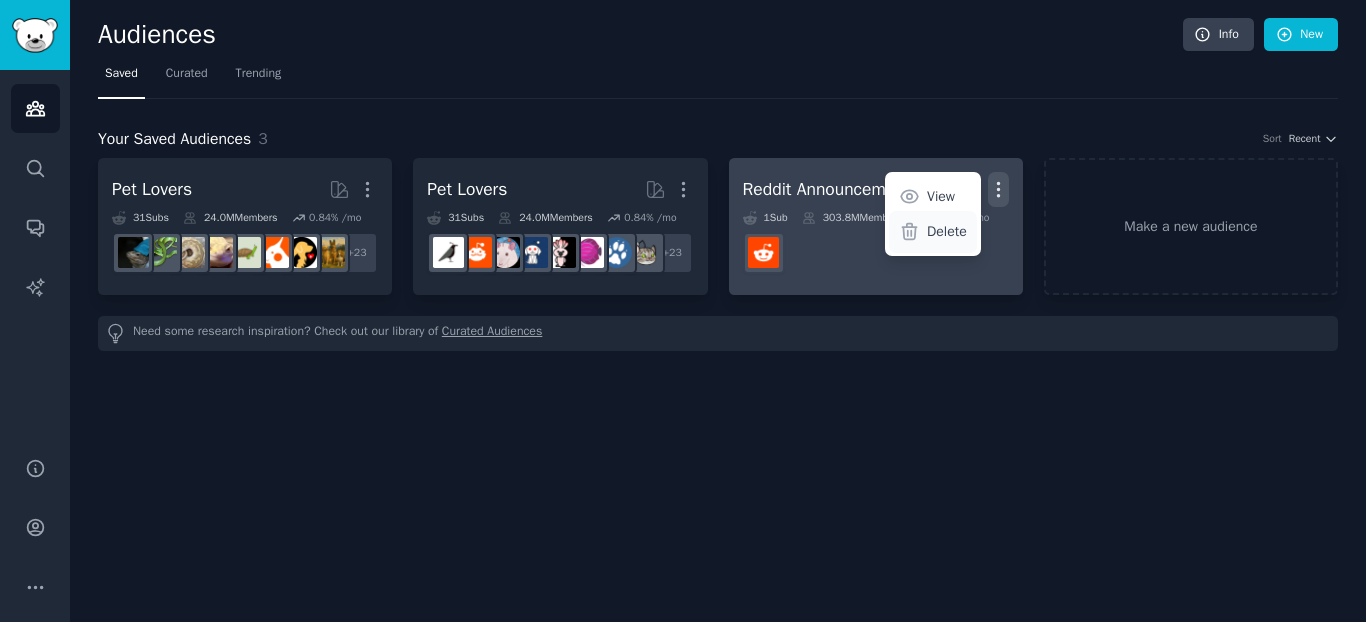 click on "Delete" at bounding box center (947, 231) 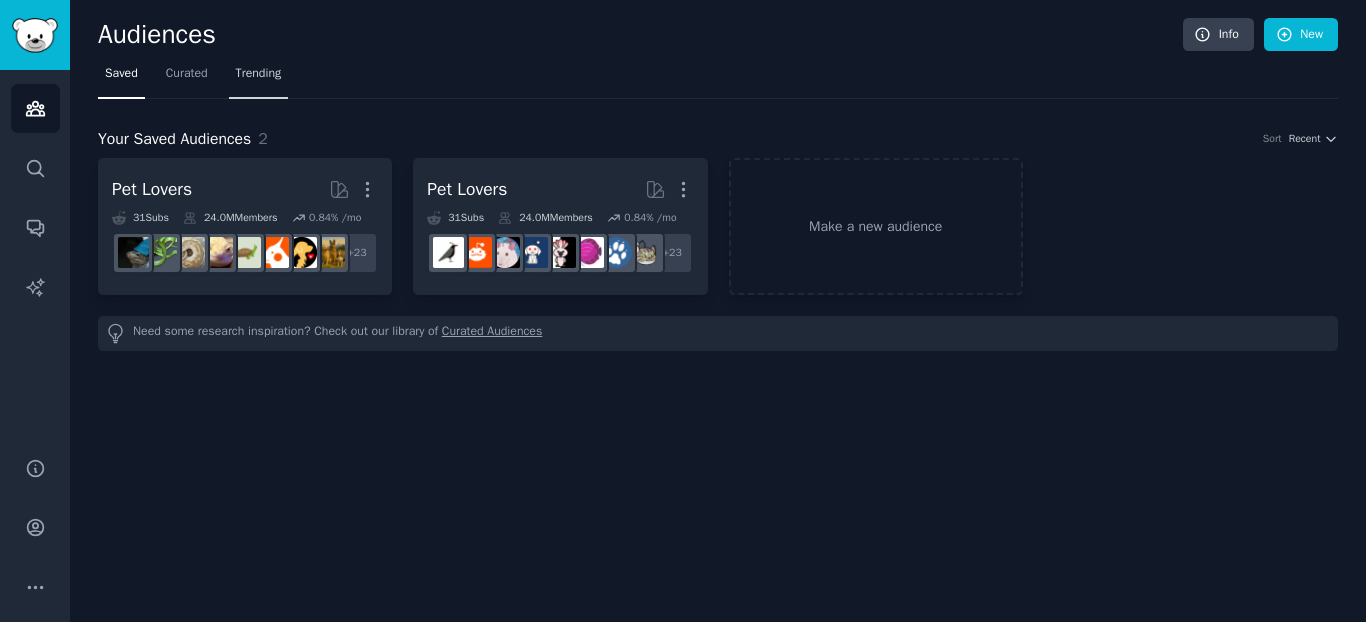 click on "Trending" at bounding box center (259, 74) 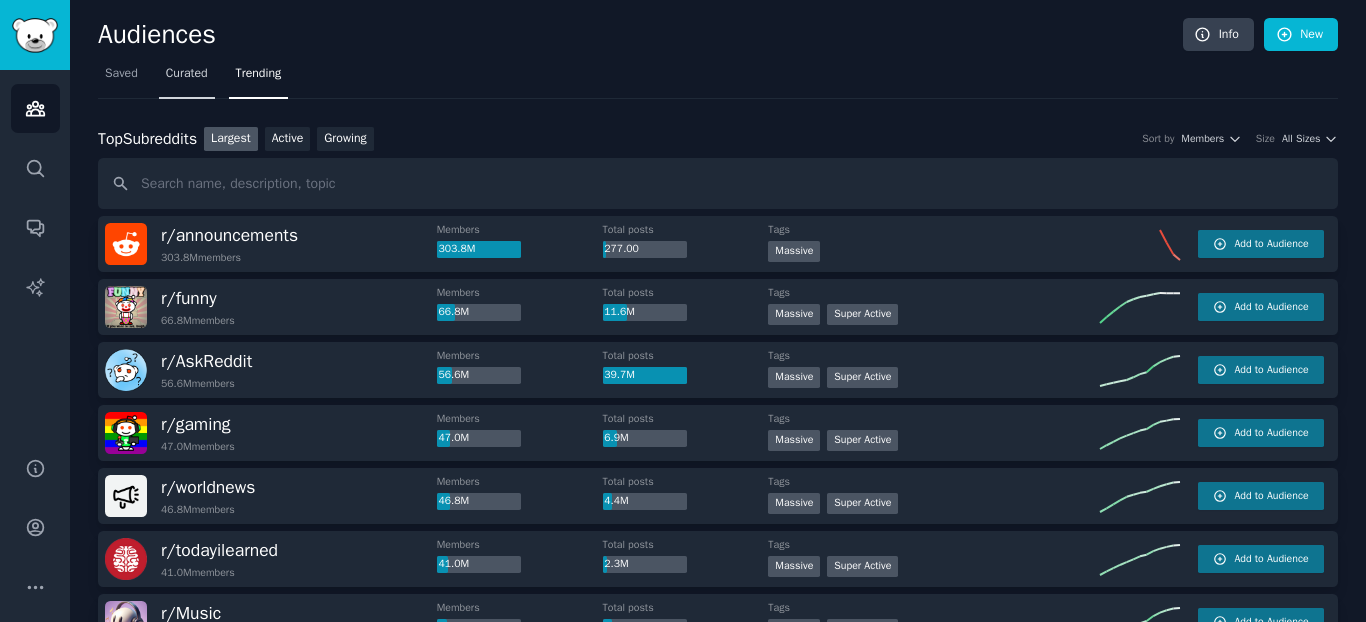 click on "Curated" at bounding box center [187, 74] 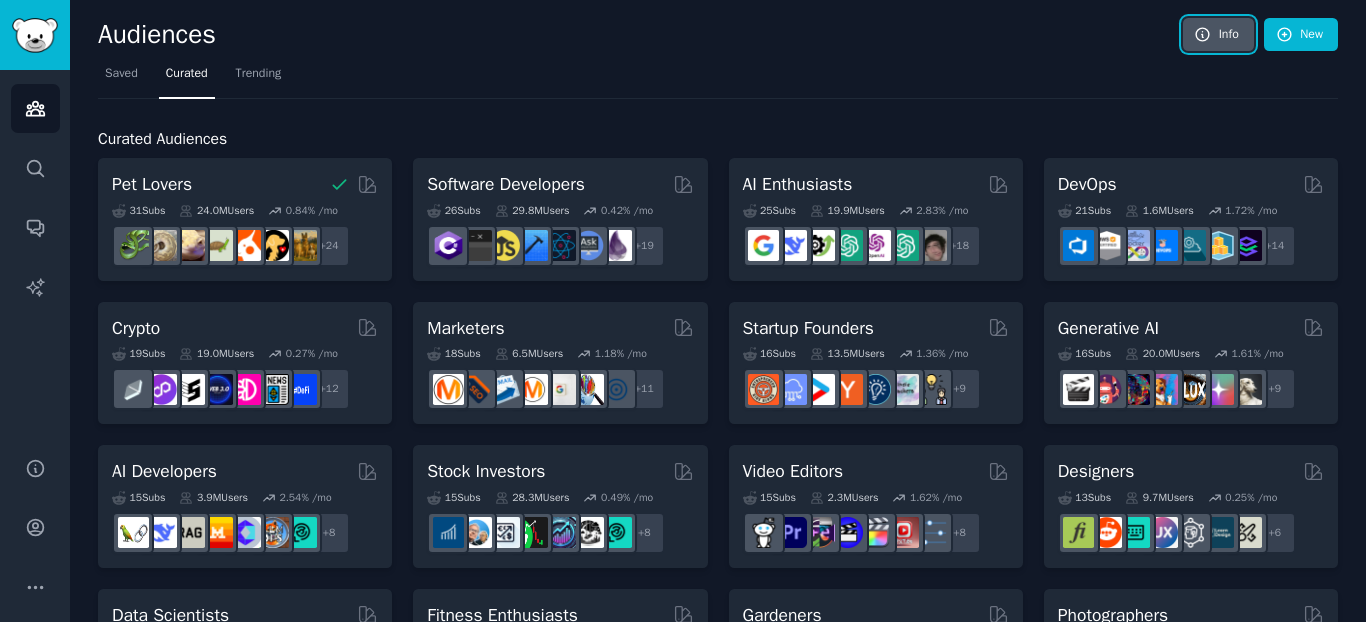 click on "Info" at bounding box center [1218, 35] 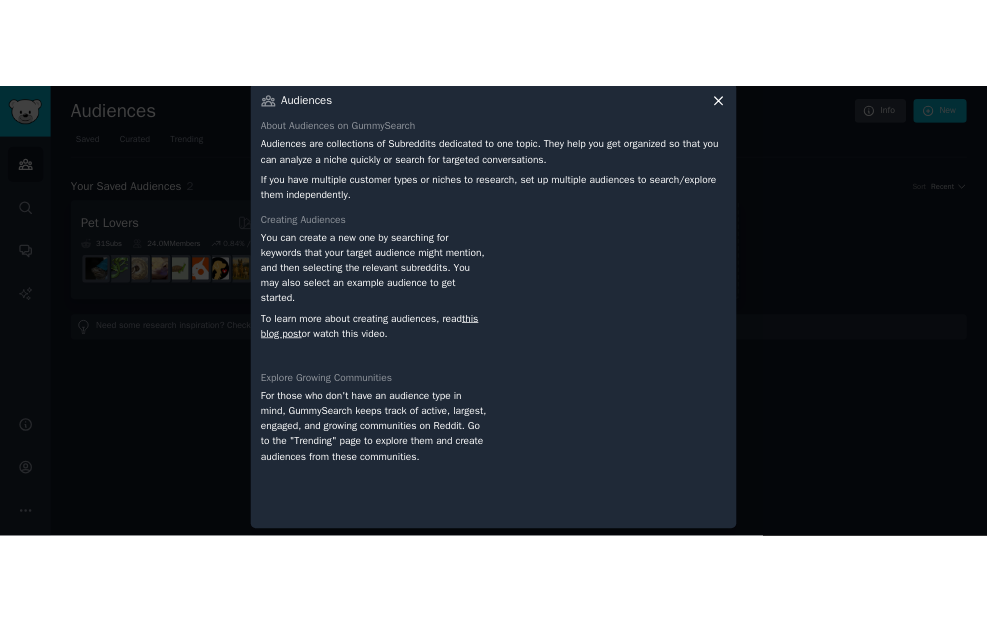 scroll, scrollTop: 22, scrollLeft: 0, axis: vertical 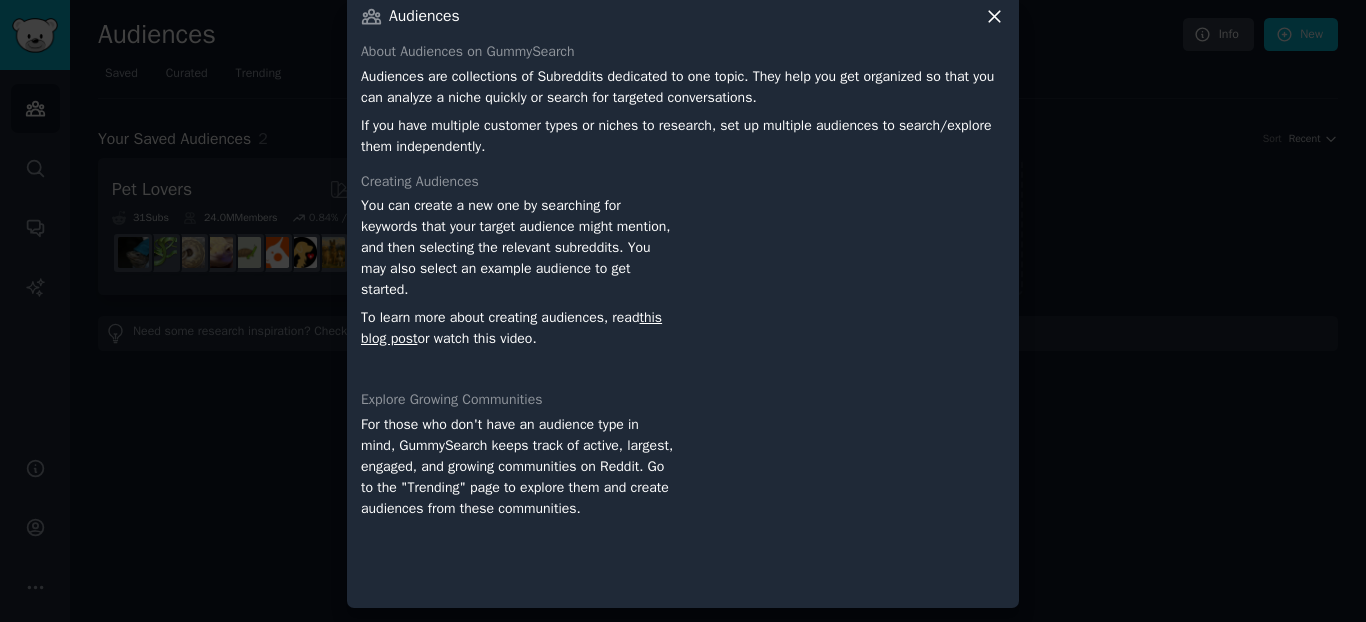click 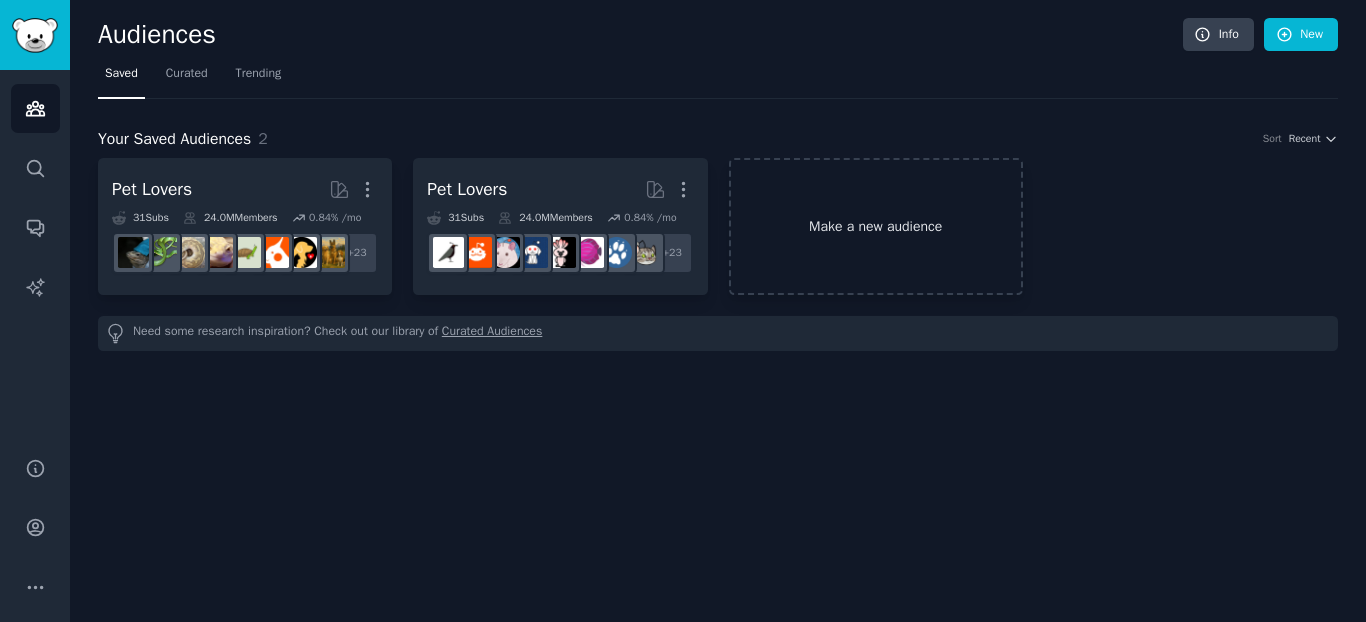 click on "Make a new audience" at bounding box center (876, 226) 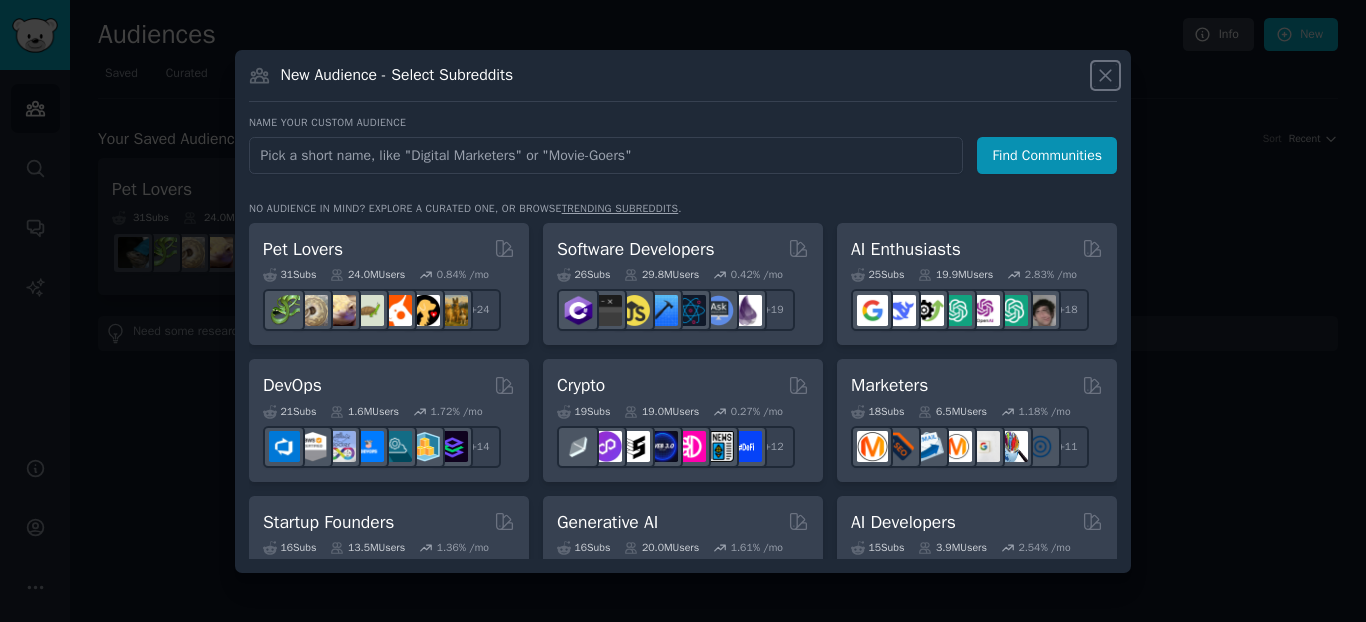 click 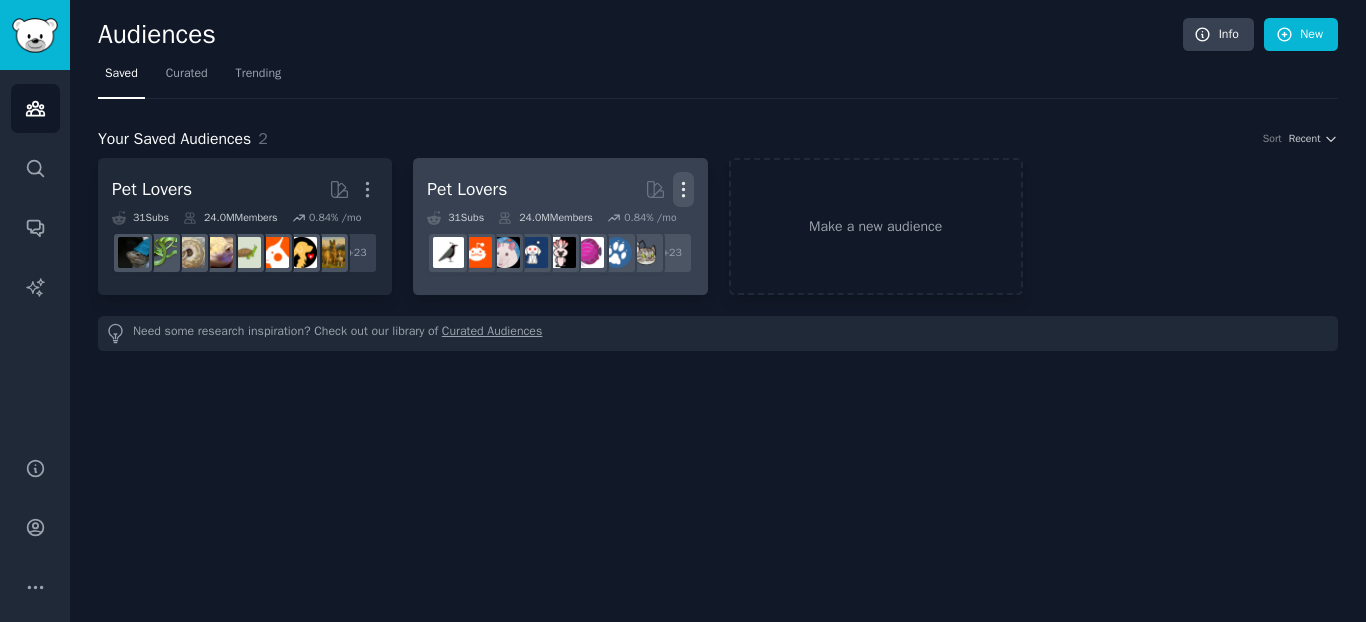 click 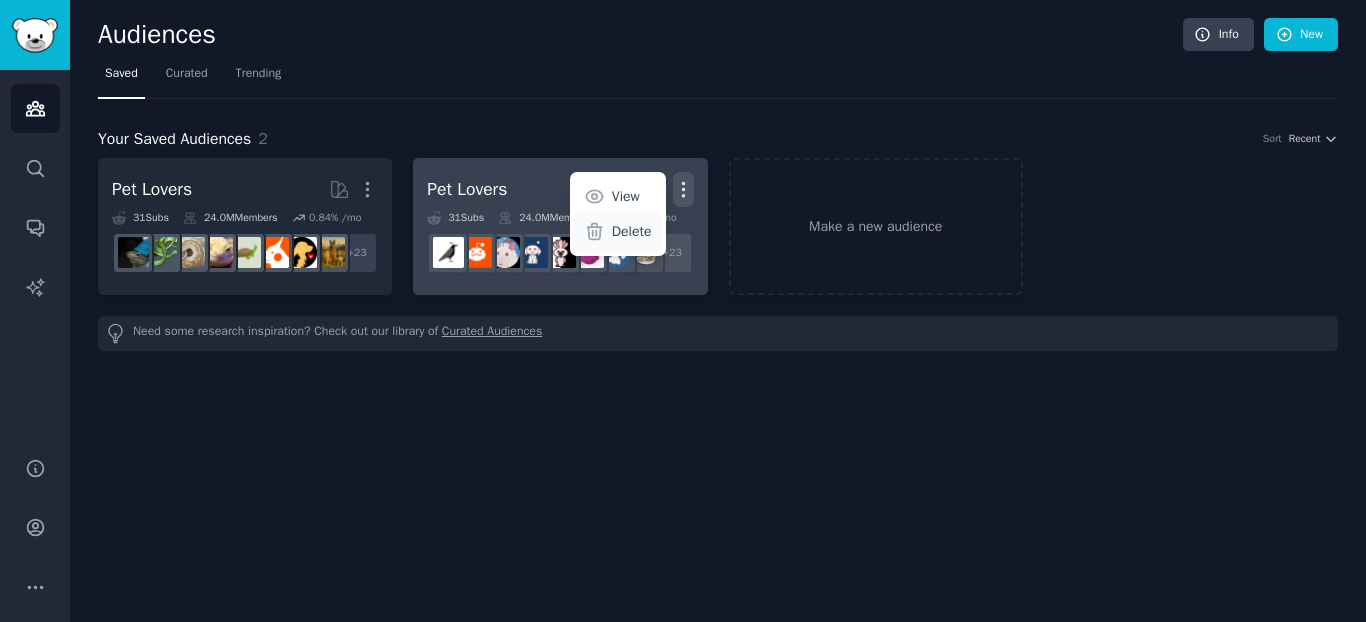 click on "Delete" at bounding box center [632, 231] 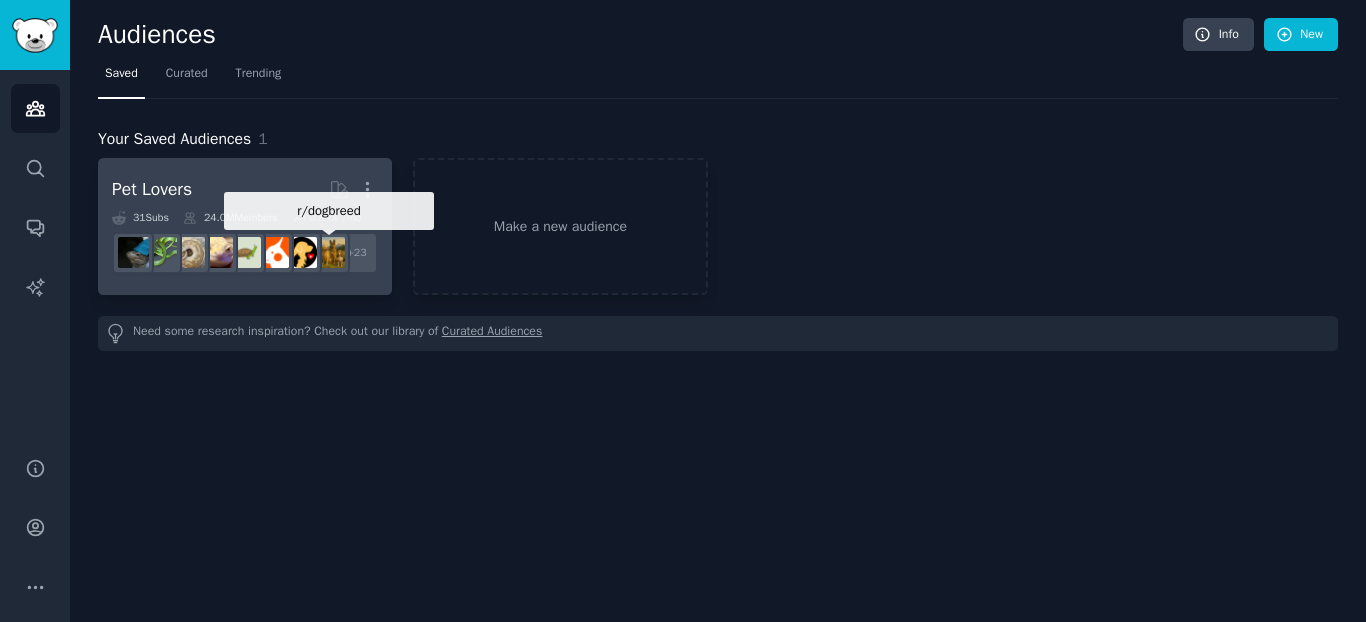 click at bounding box center [329, 252] 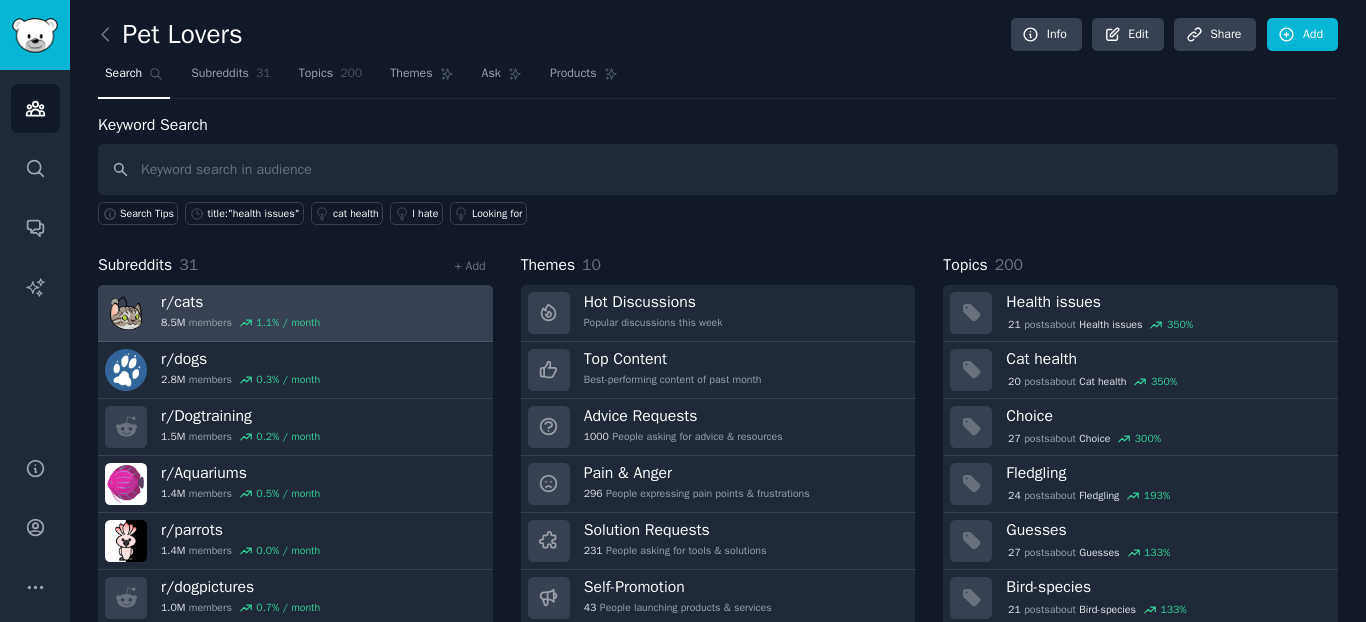 click on "1.1 % / month" at bounding box center [288, 323] 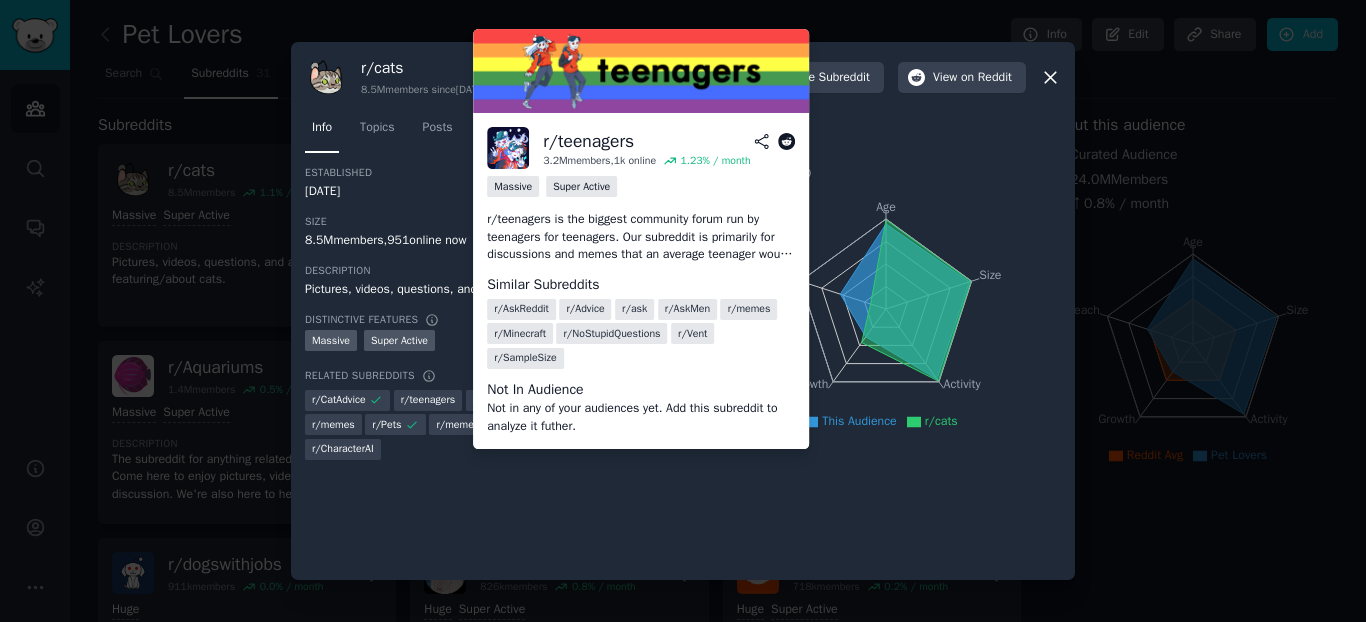 click on "r/ teenagers" at bounding box center [428, 400] 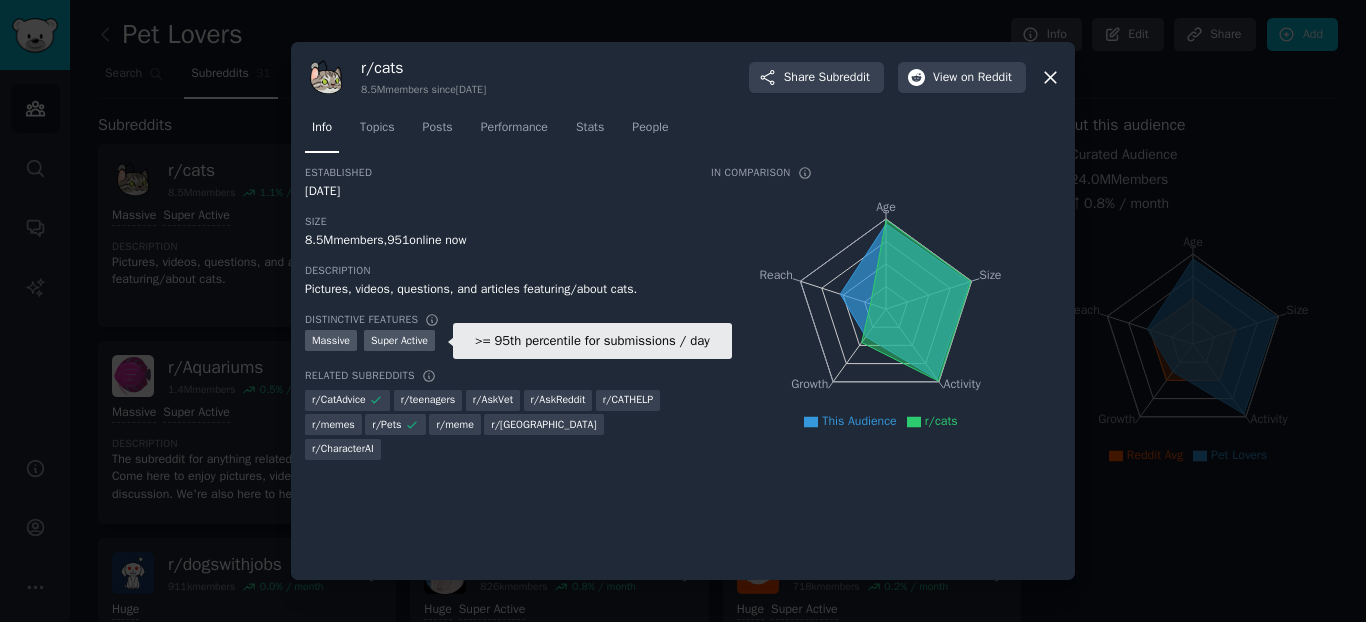 click on "Super Active" at bounding box center [399, 340] 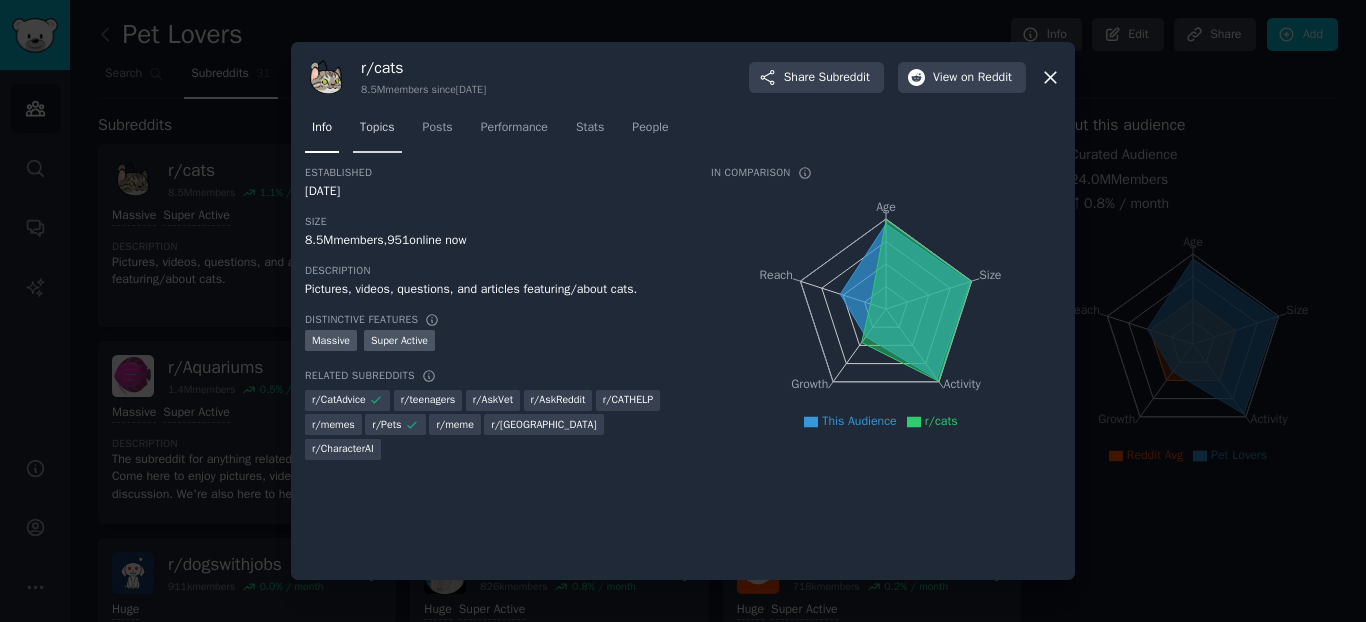 click on "Topics" at bounding box center (377, 128) 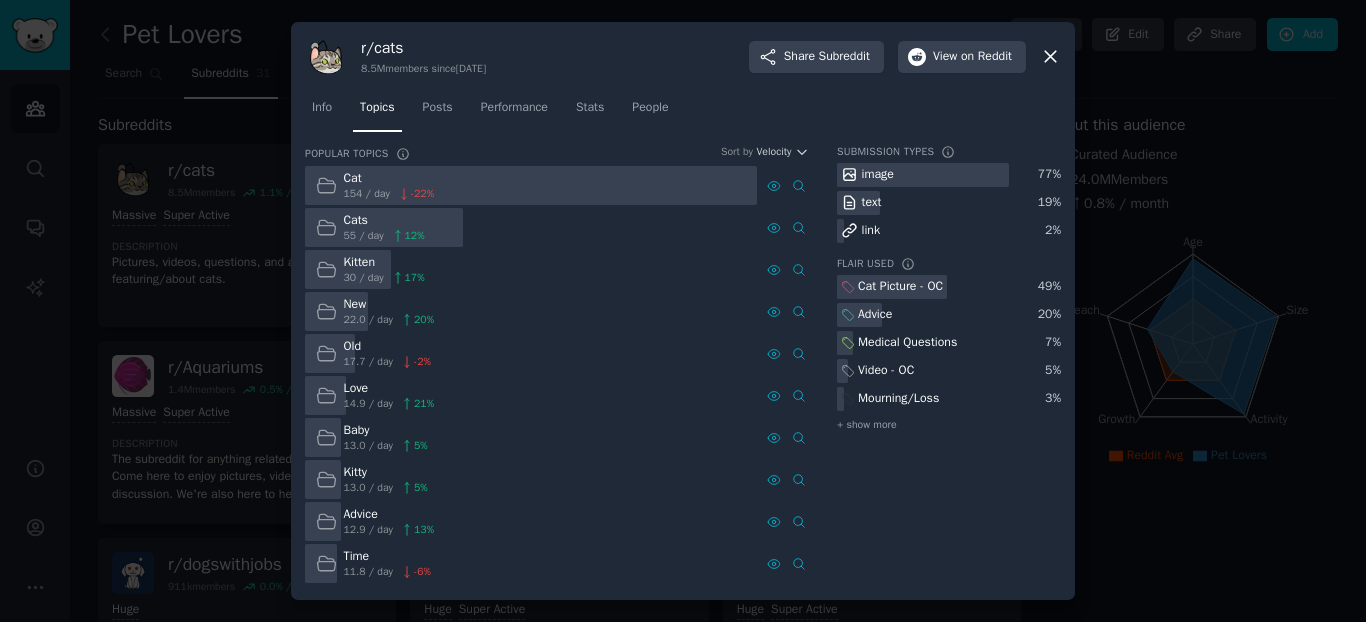 click on "Cats 55 / day 12 %" at bounding box center [370, 227] 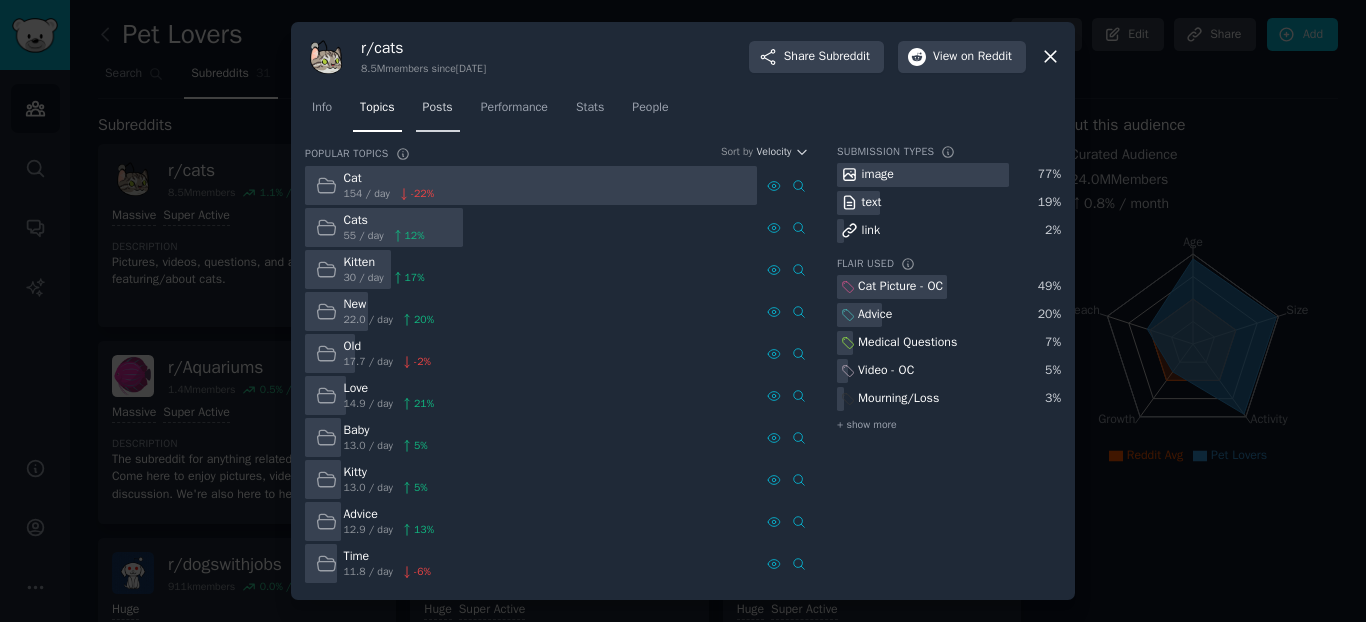 click on "Posts" at bounding box center [438, 108] 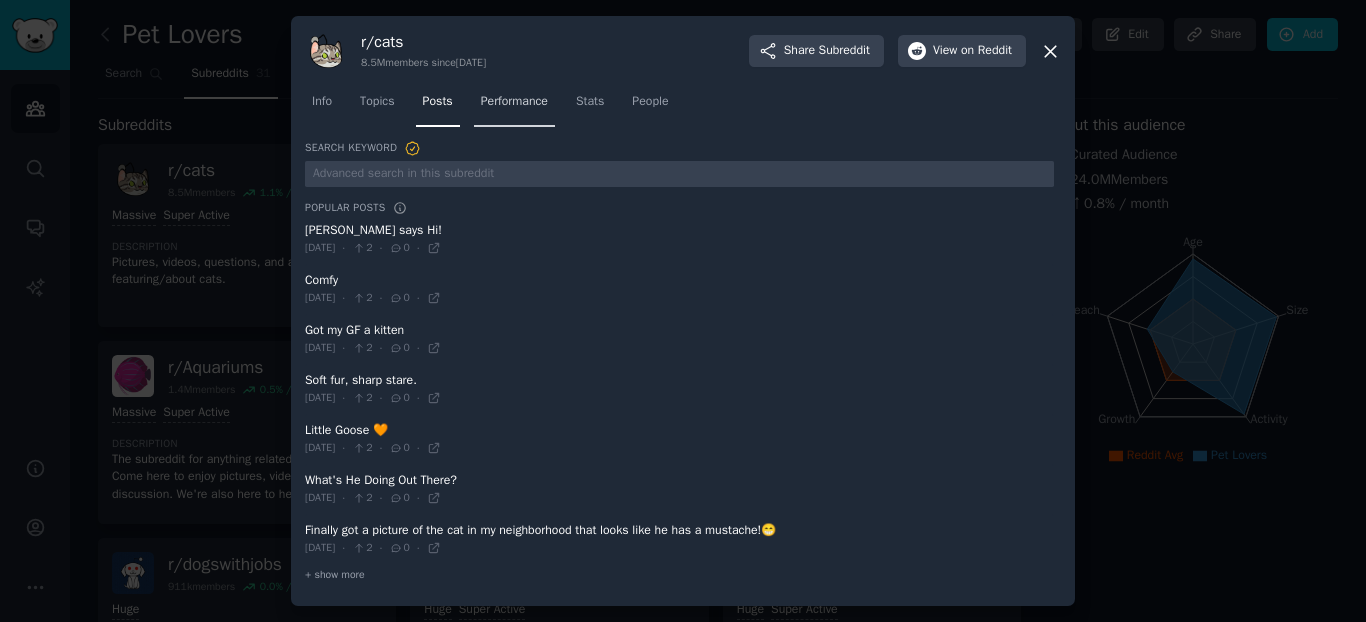 click on "Performance" at bounding box center [514, 102] 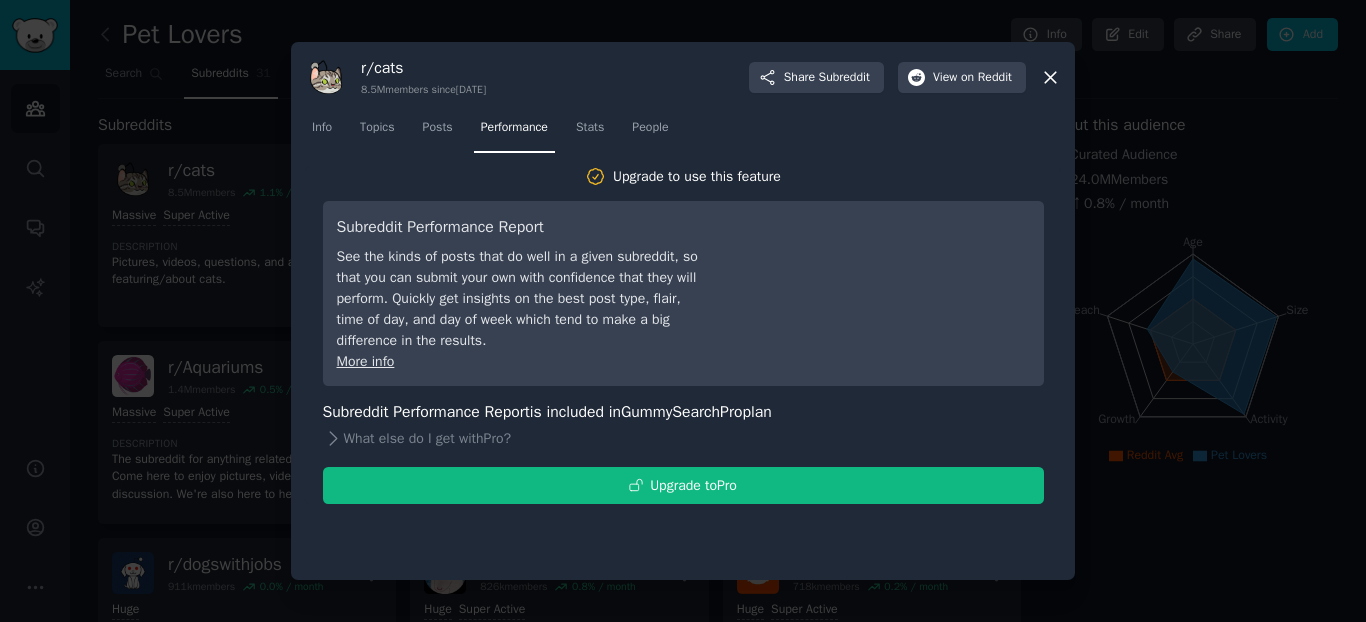 click 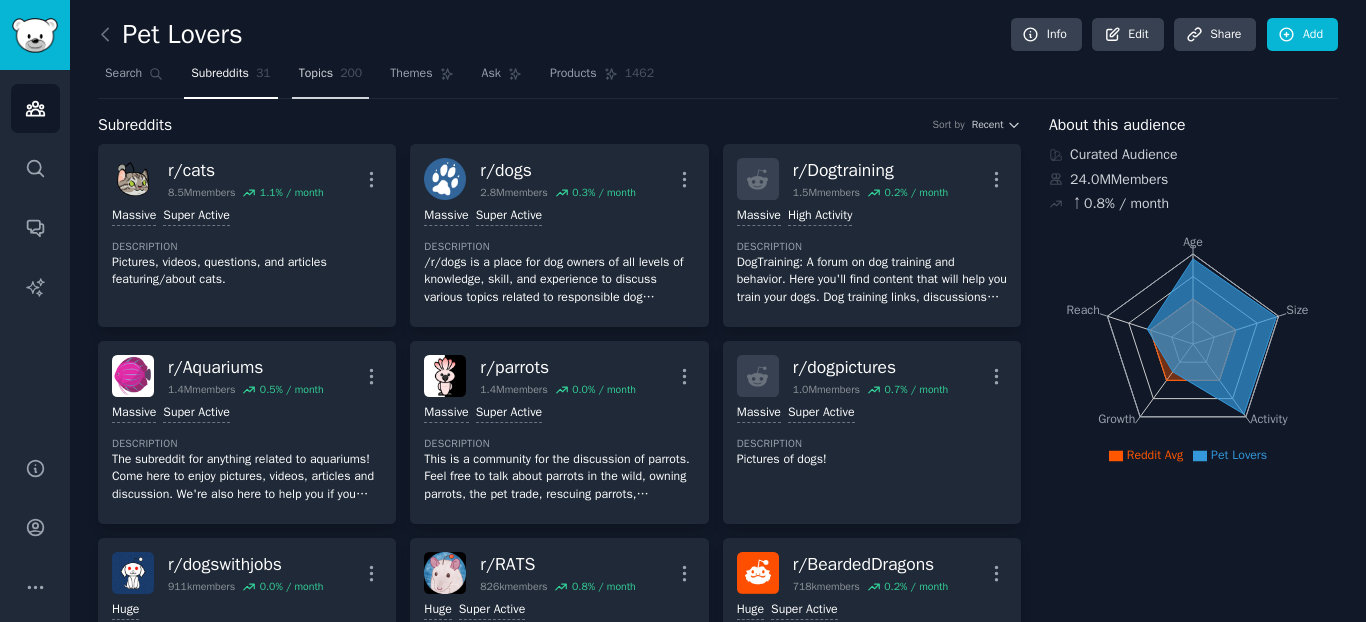 click on "200" 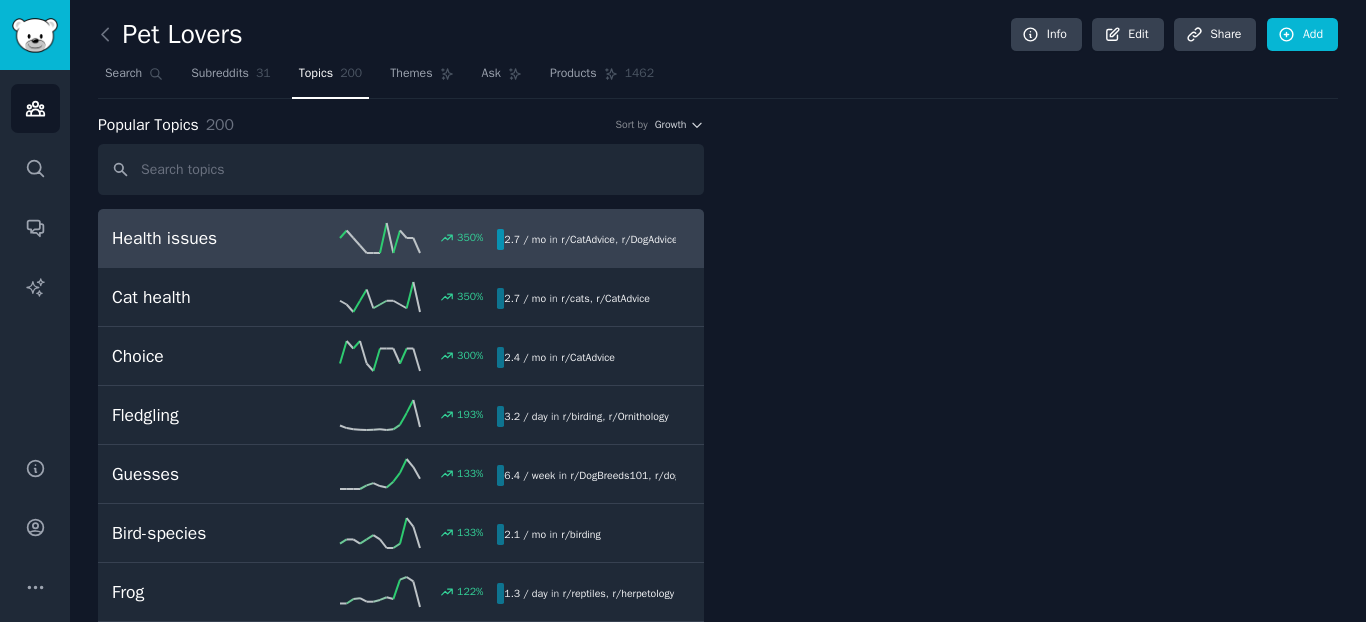 click 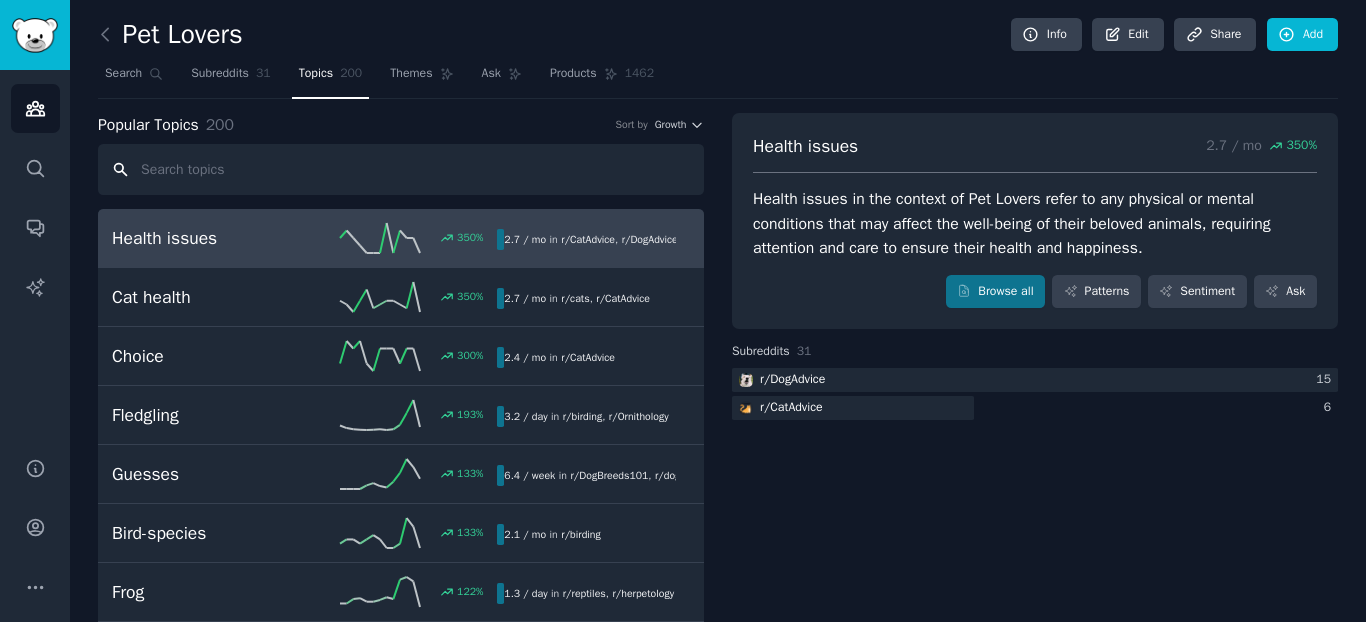 click at bounding box center [401, 169] 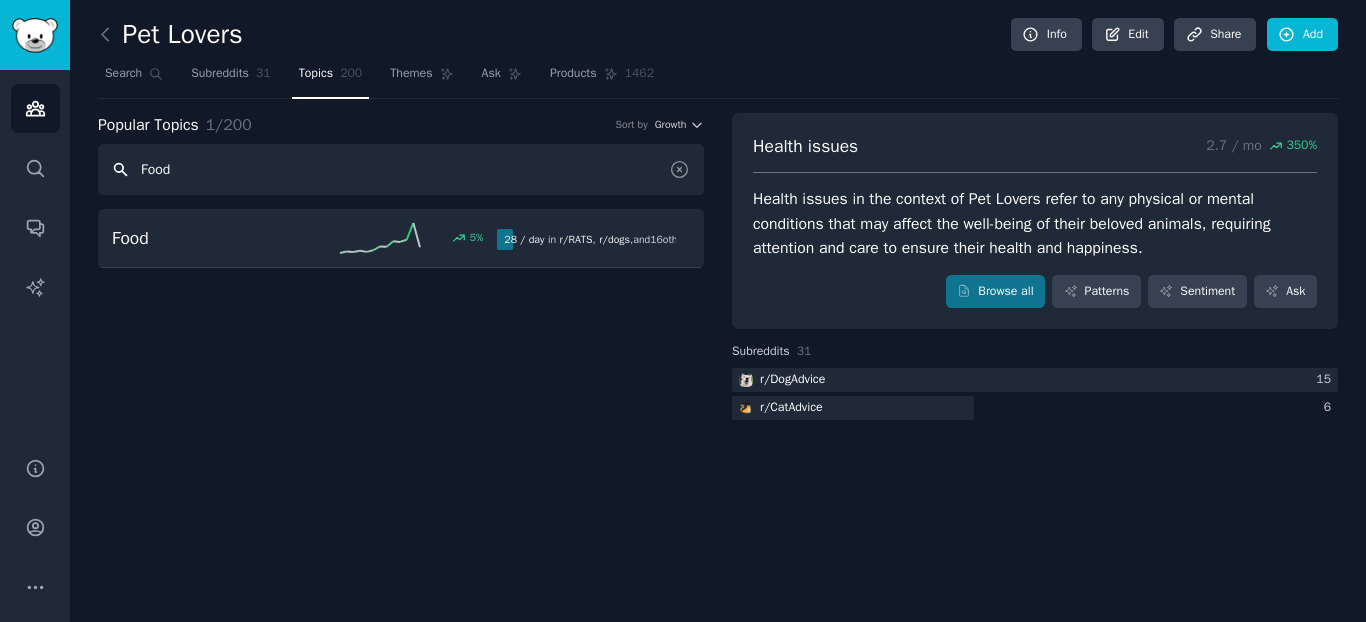 click on "Food" at bounding box center (401, 169) 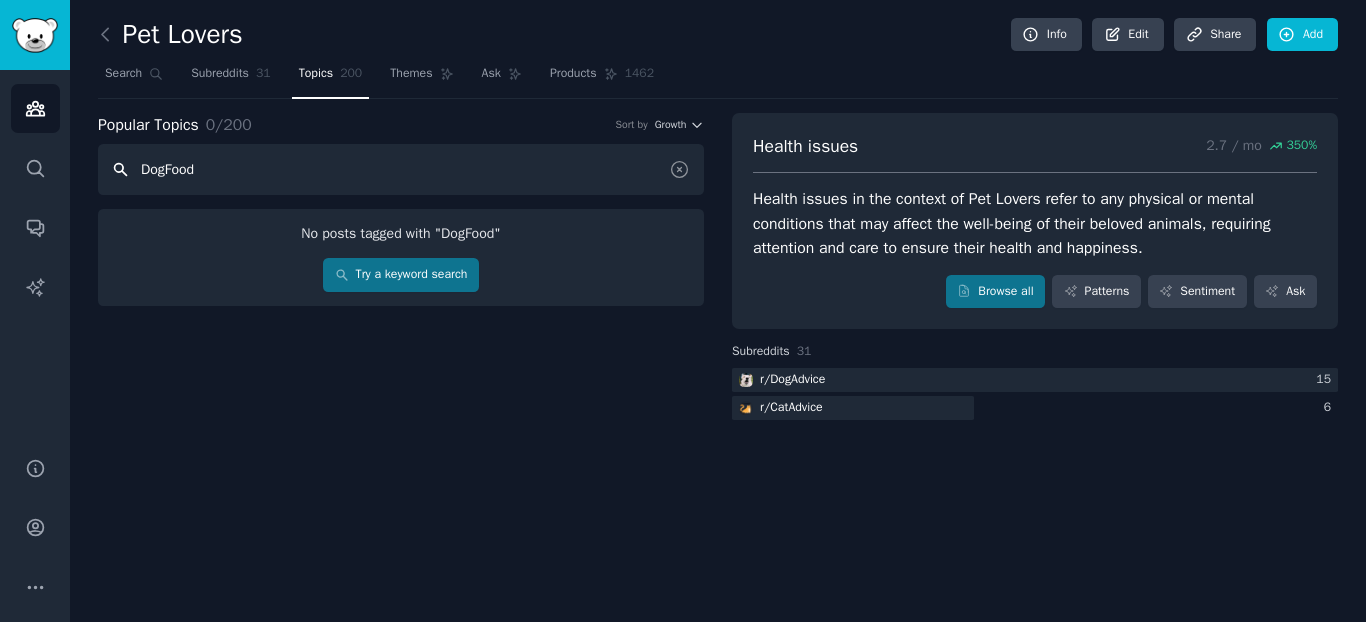 type on "Dog Food" 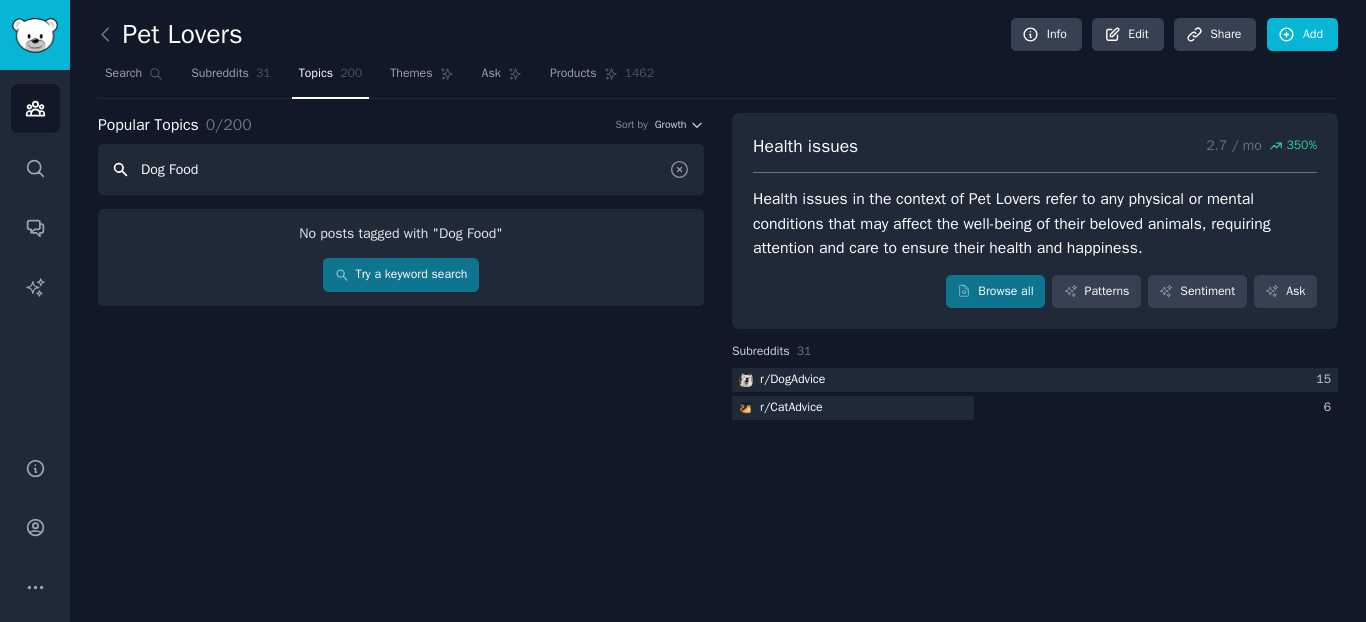 drag, startPoint x: 206, startPoint y: 173, endPoint x: 116, endPoint y: 176, distance: 90.04999 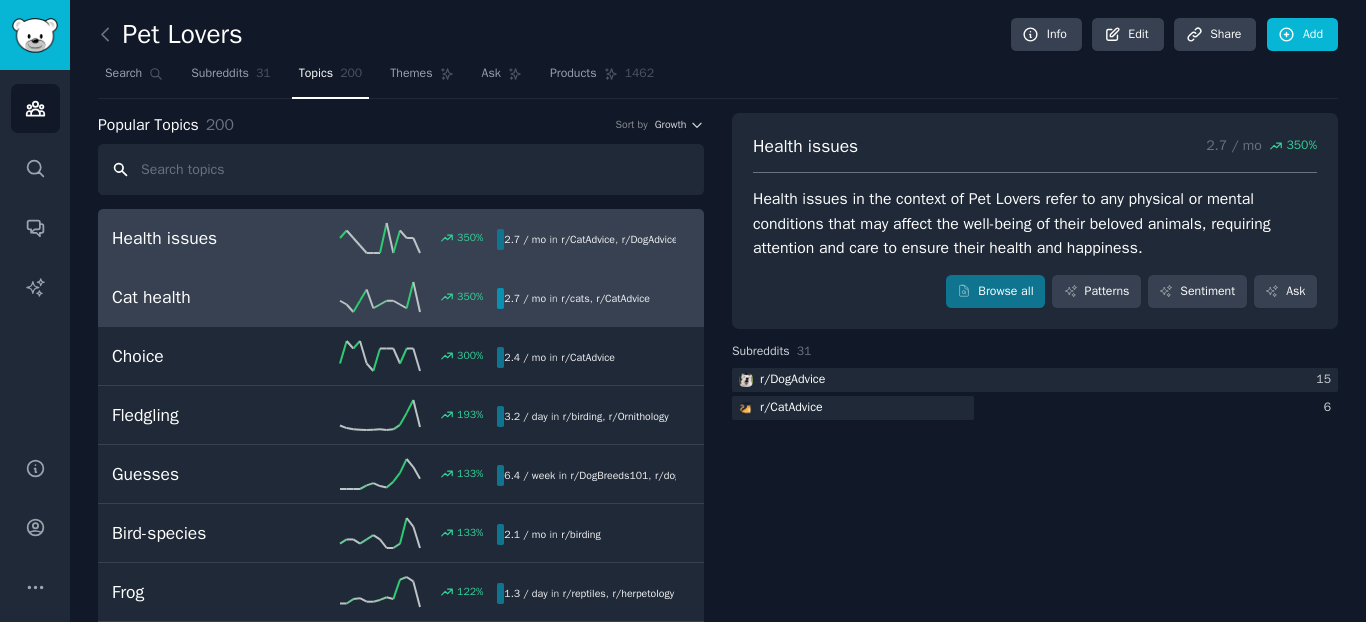 type 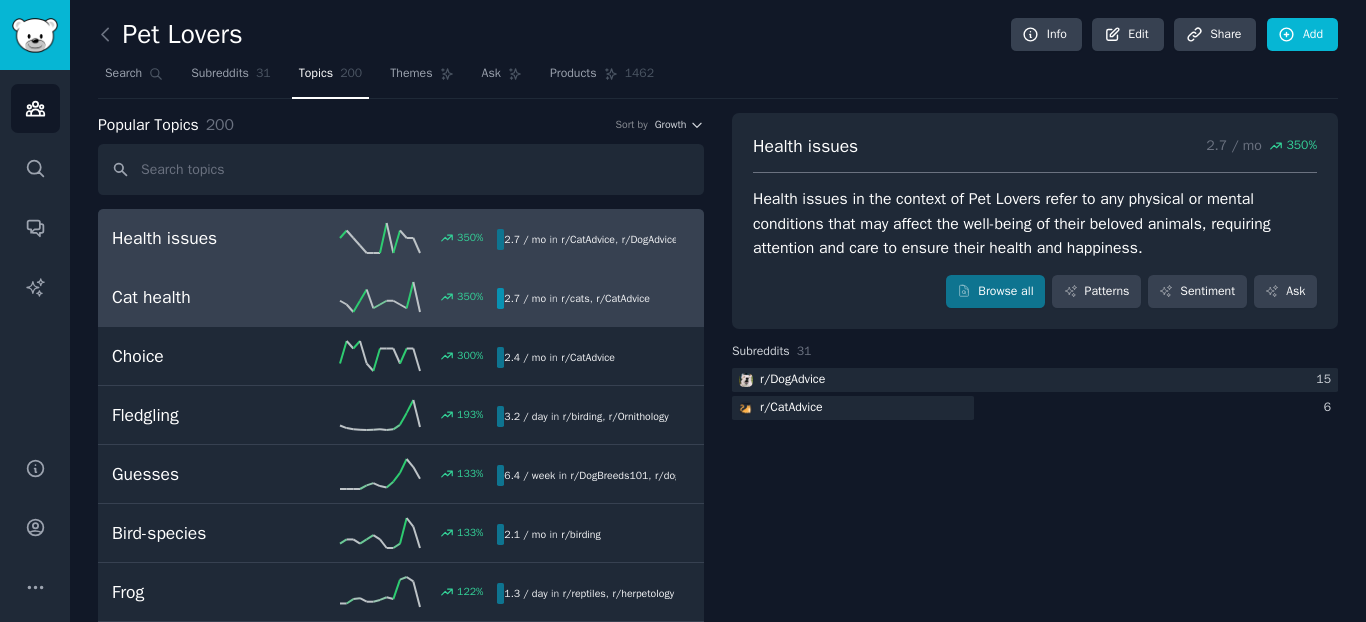 click on "Cat health" at bounding box center (208, 297) 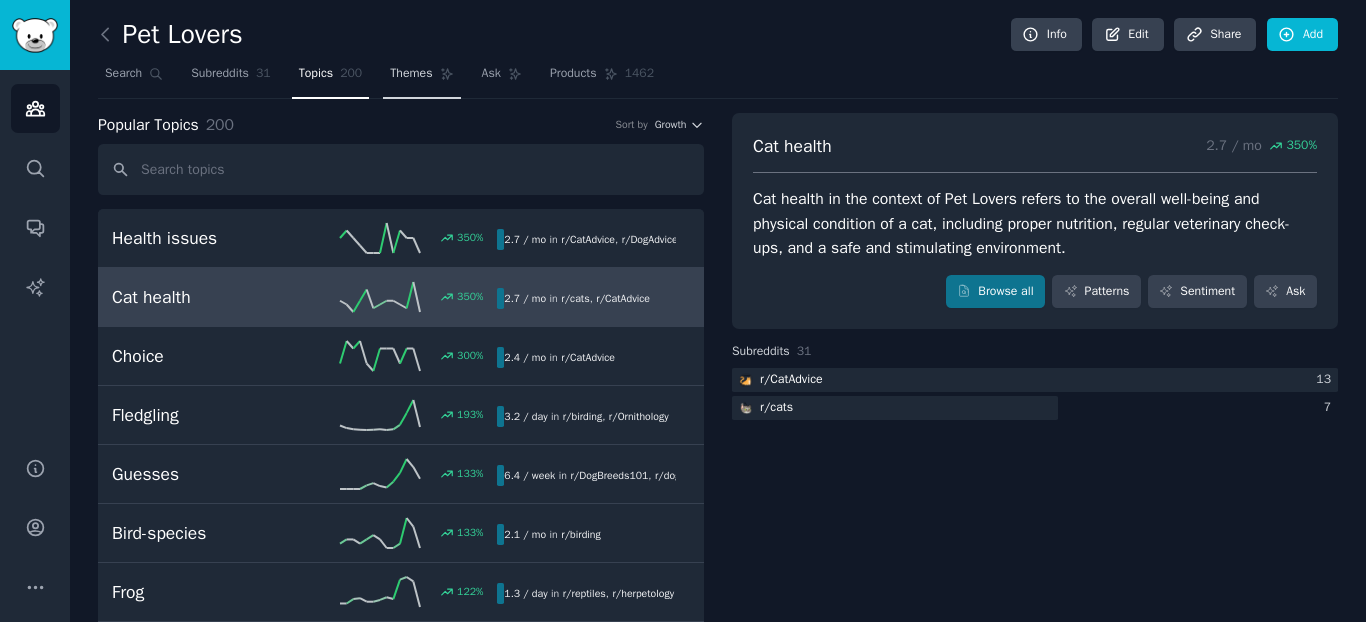 click on "Themes" at bounding box center (411, 74) 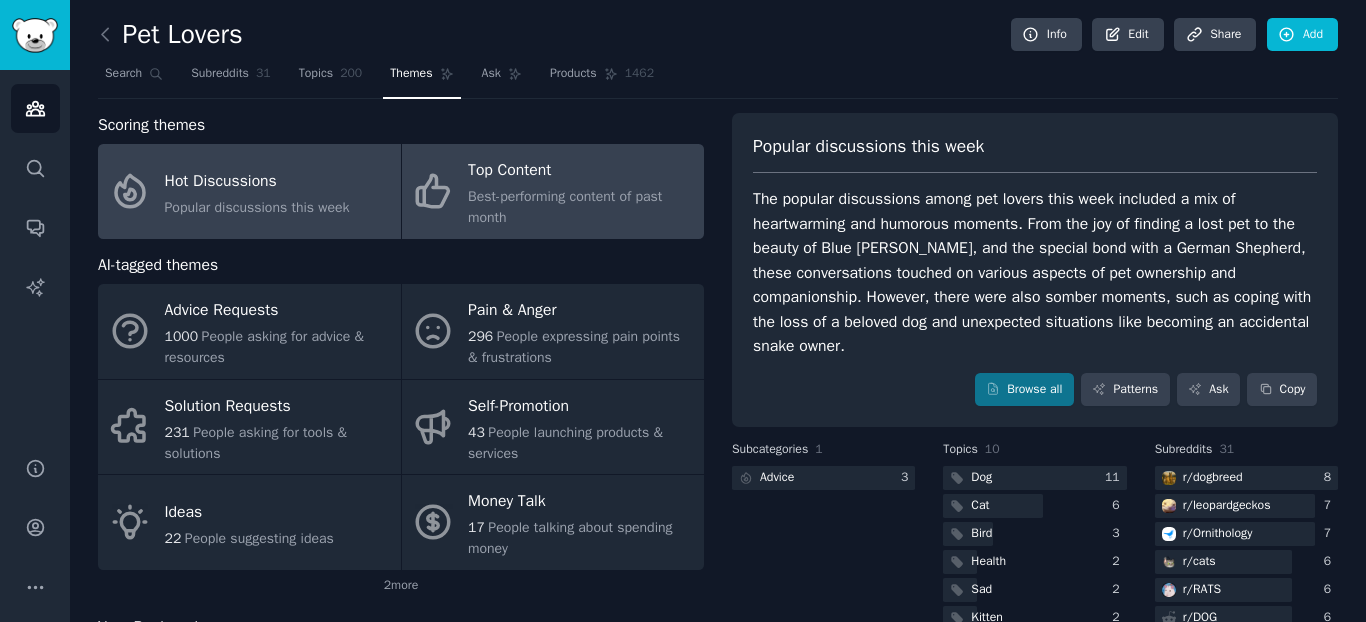 click on "Top Content" at bounding box center (581, 171) 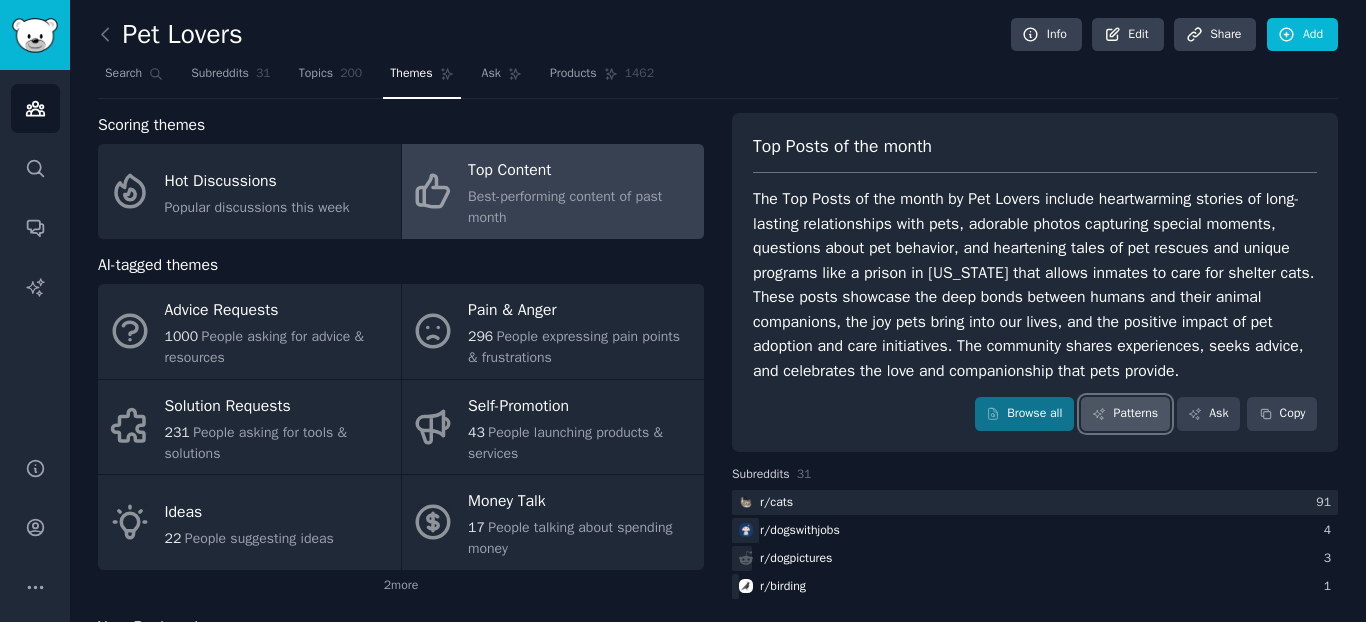 click on "Patterns" at bounding box center [1125, 414] 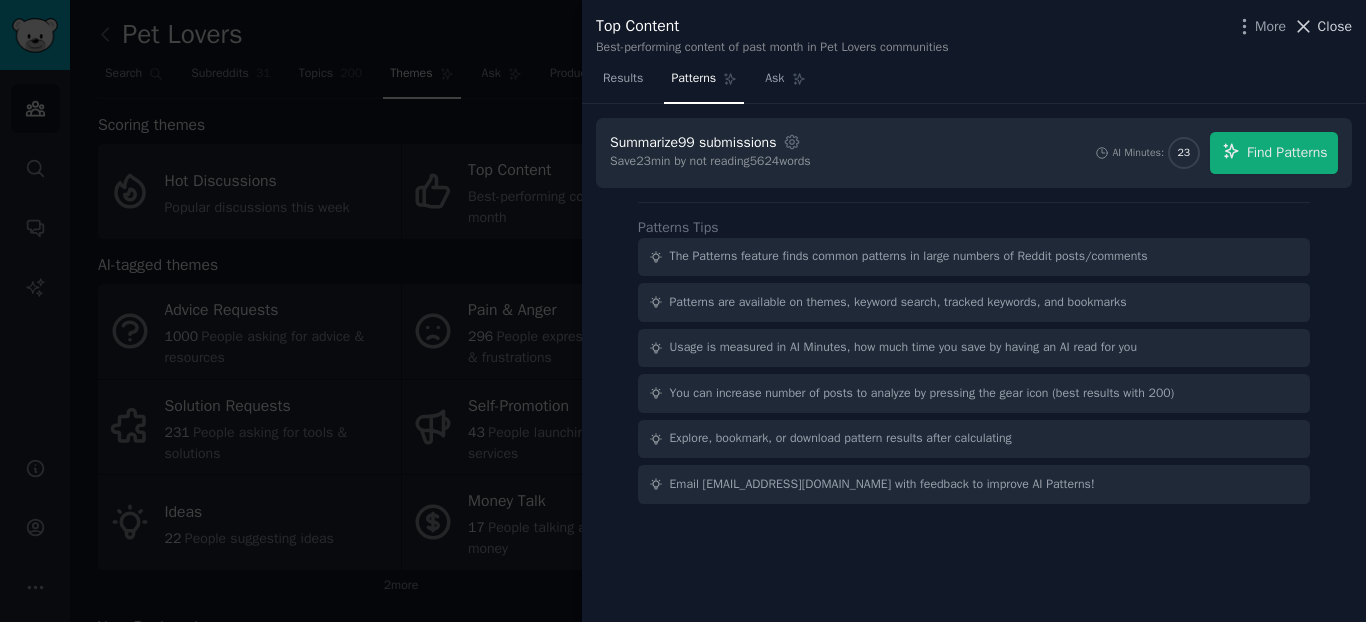 click on "Close" at bounding box center (1335, 26) 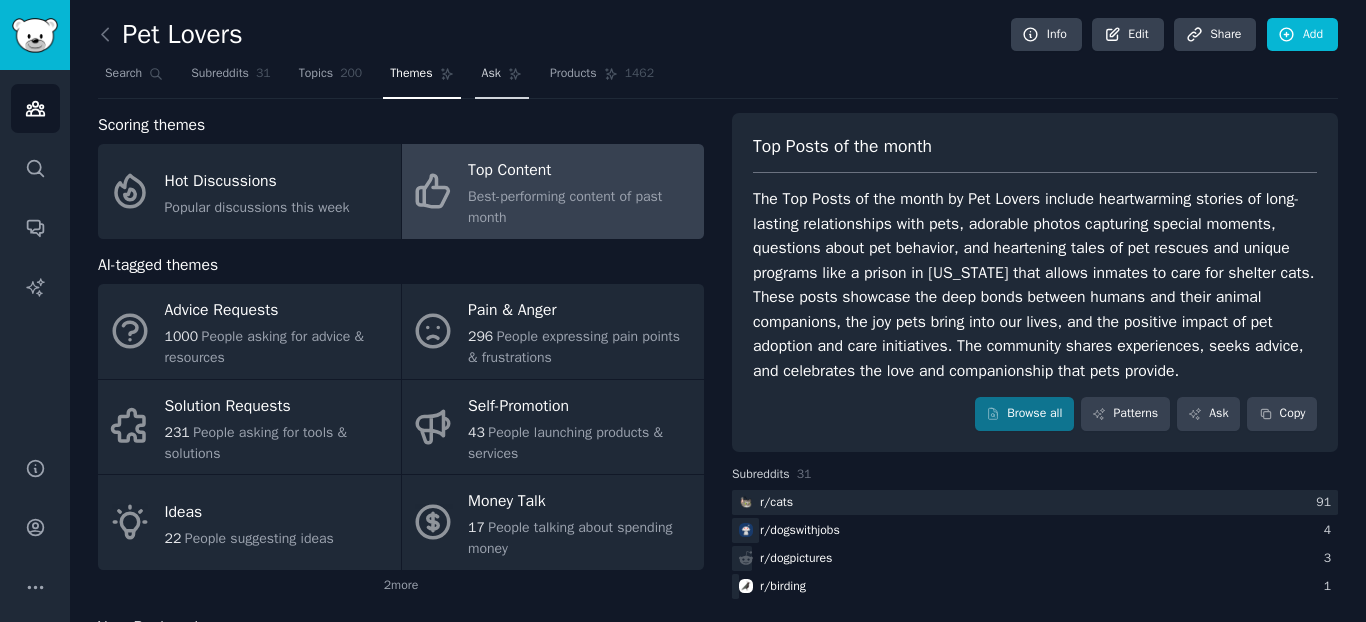 click on "Ask" at bounding box center [502, 78] 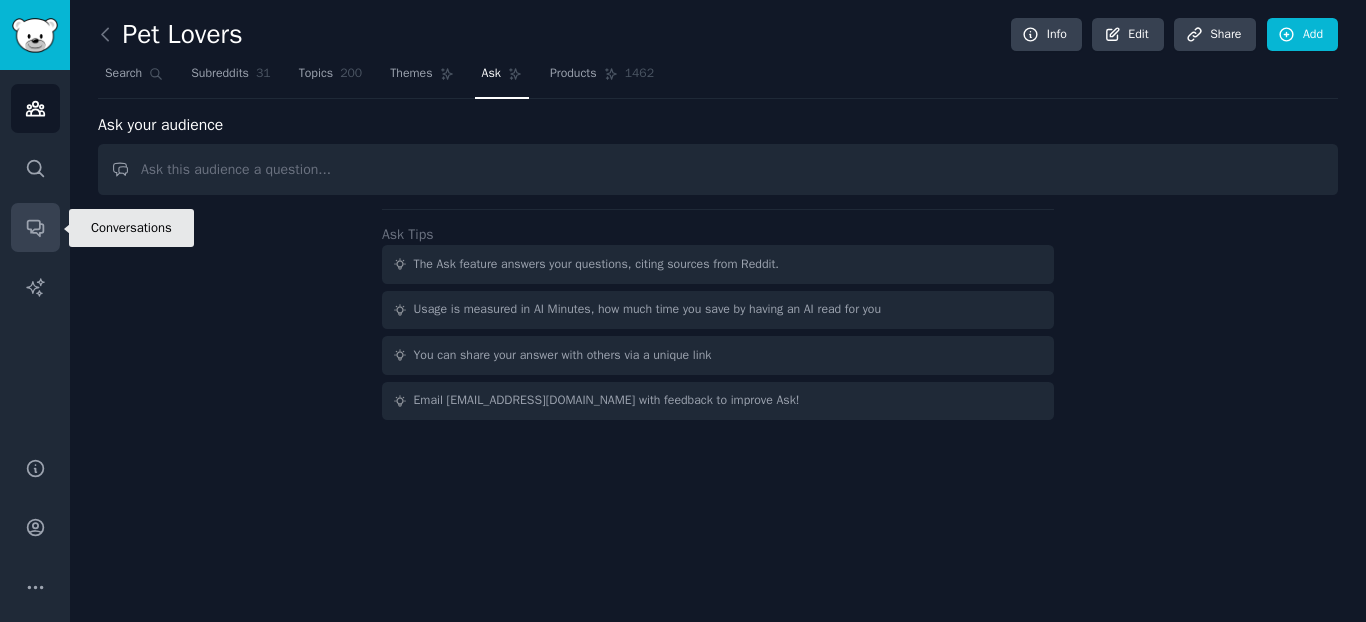 click 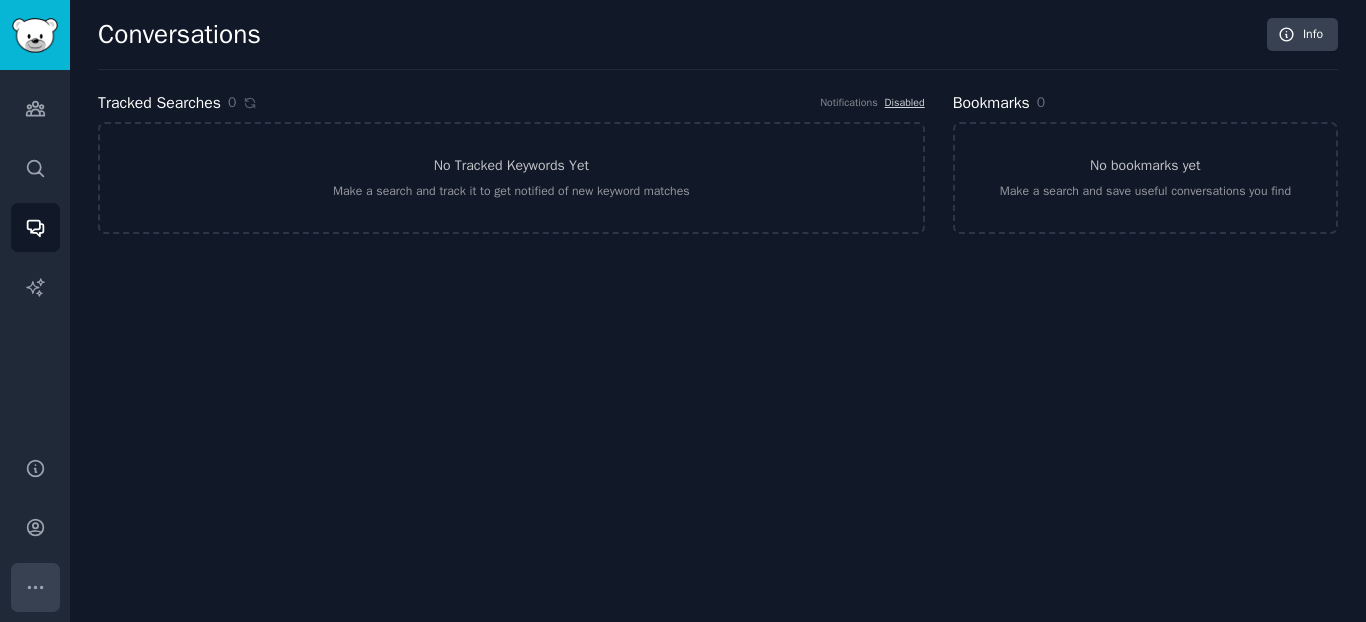 click 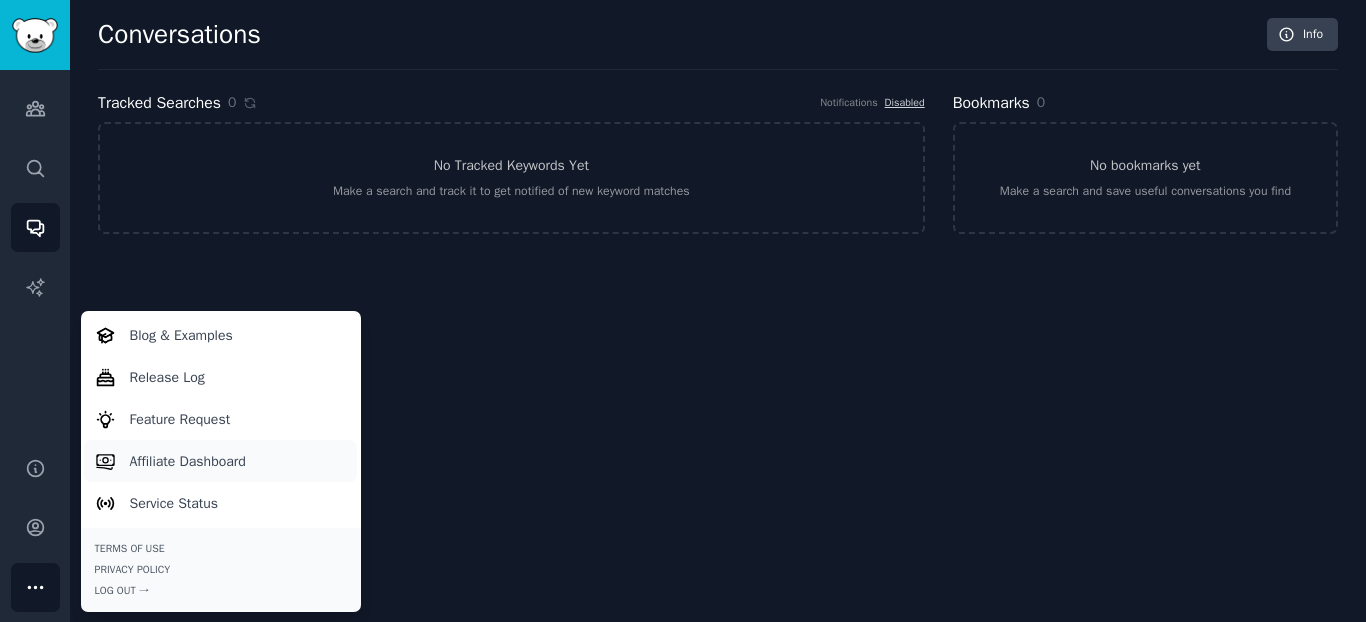 click on "Affiliate Dashboard" at bounding box center [188, 461] 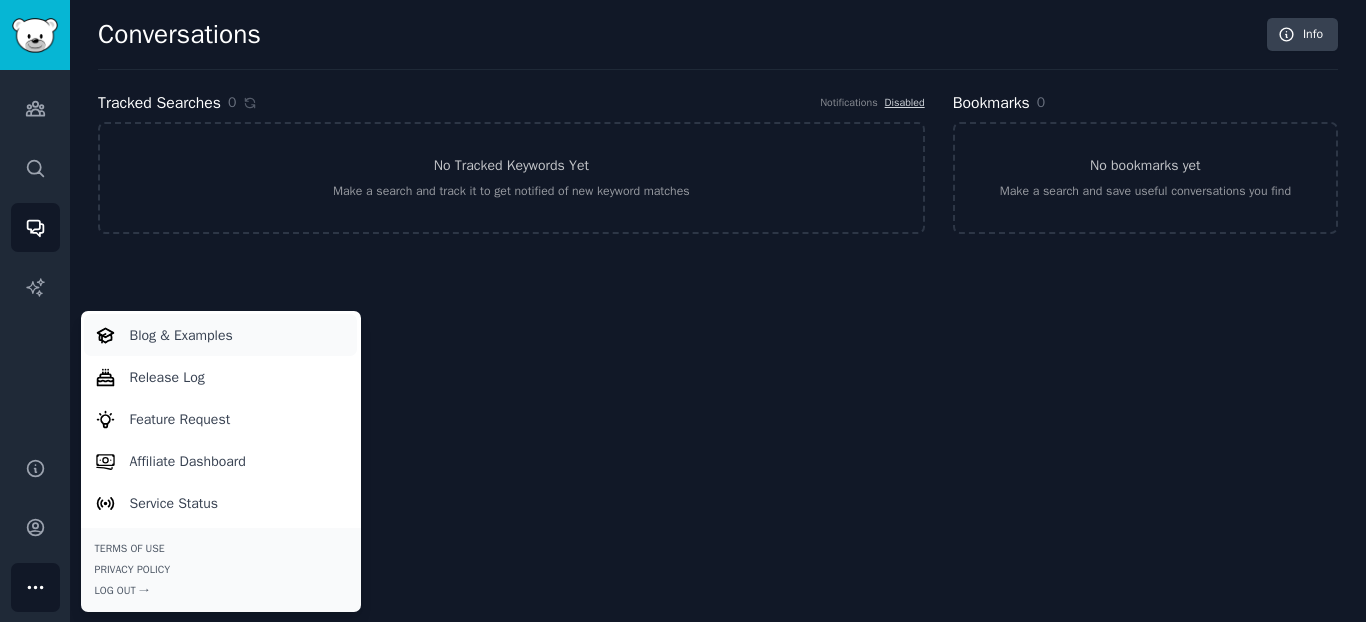 click on "Blog & Examples" at bounding box center [181, 335] 